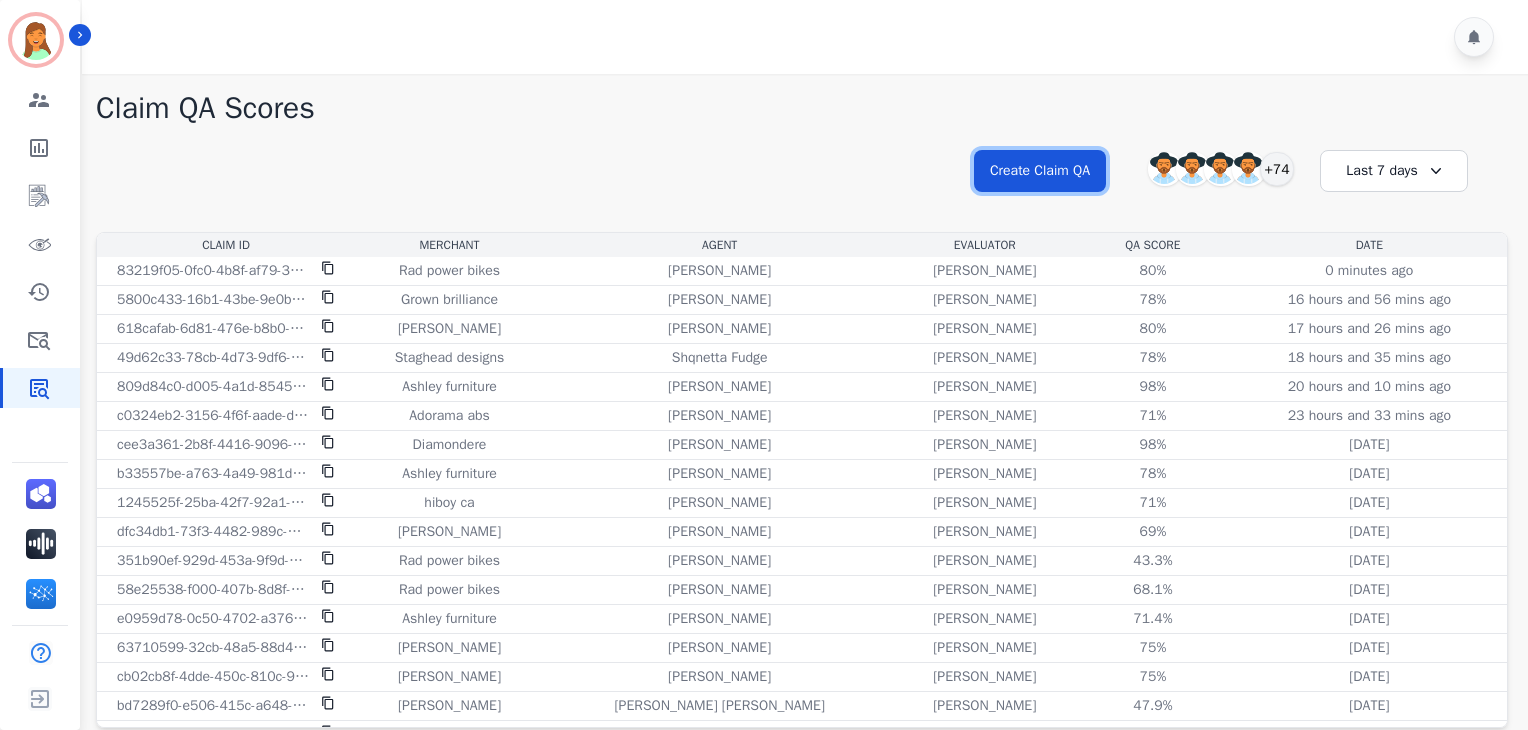 scroll, scrollTop: 0, scrollLeft: 0, axis: both 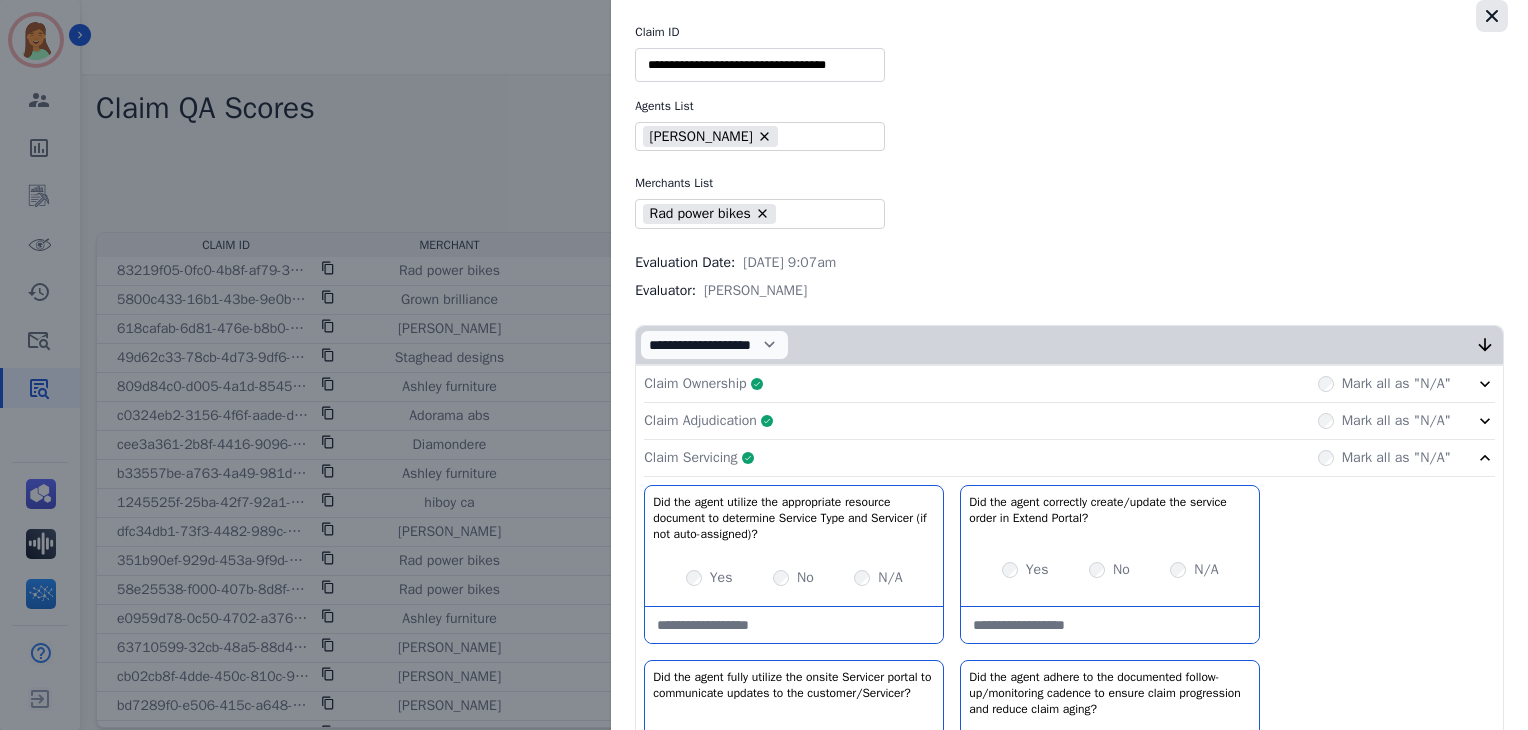 click at bounding box center [1492, 16] 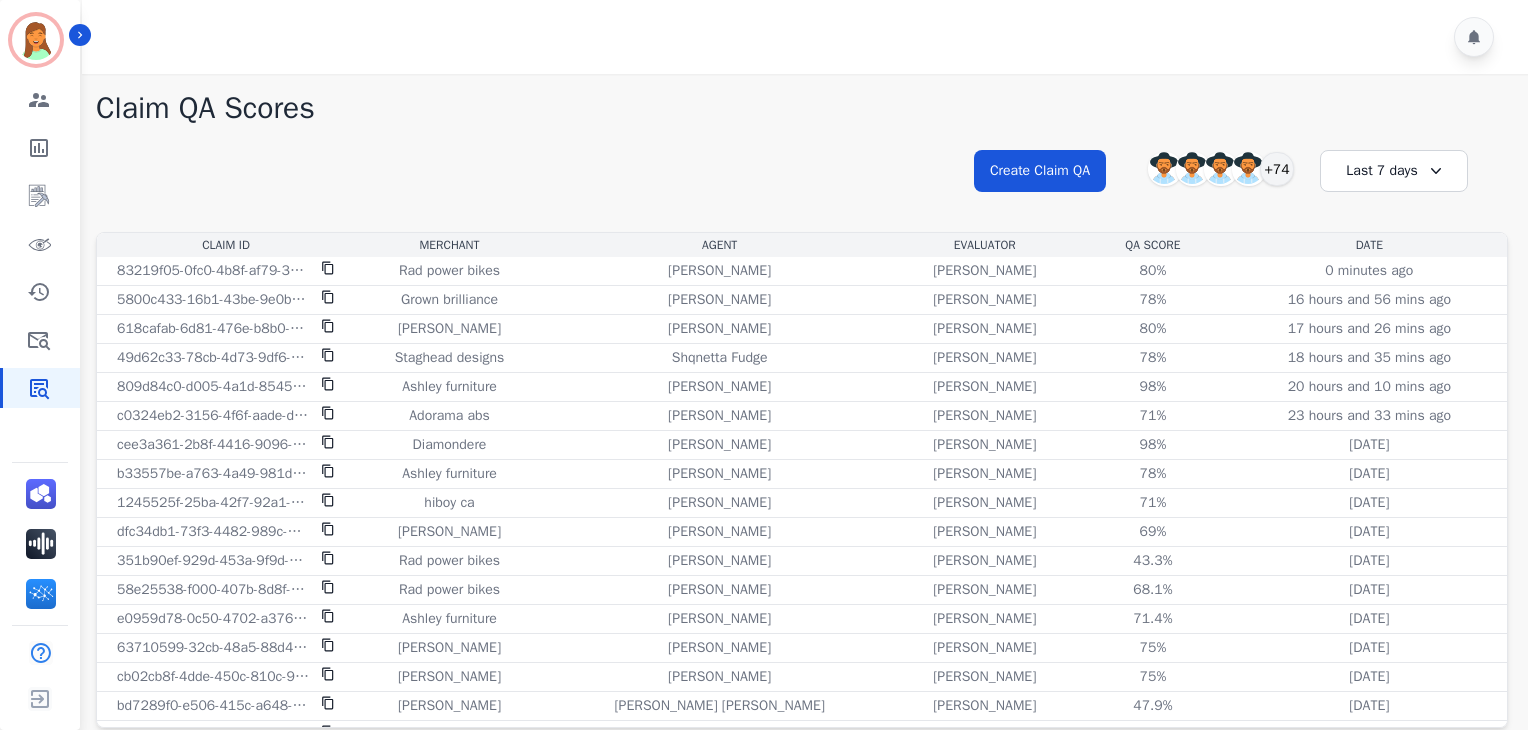 click on "**********" at bounding box center (802, 189) 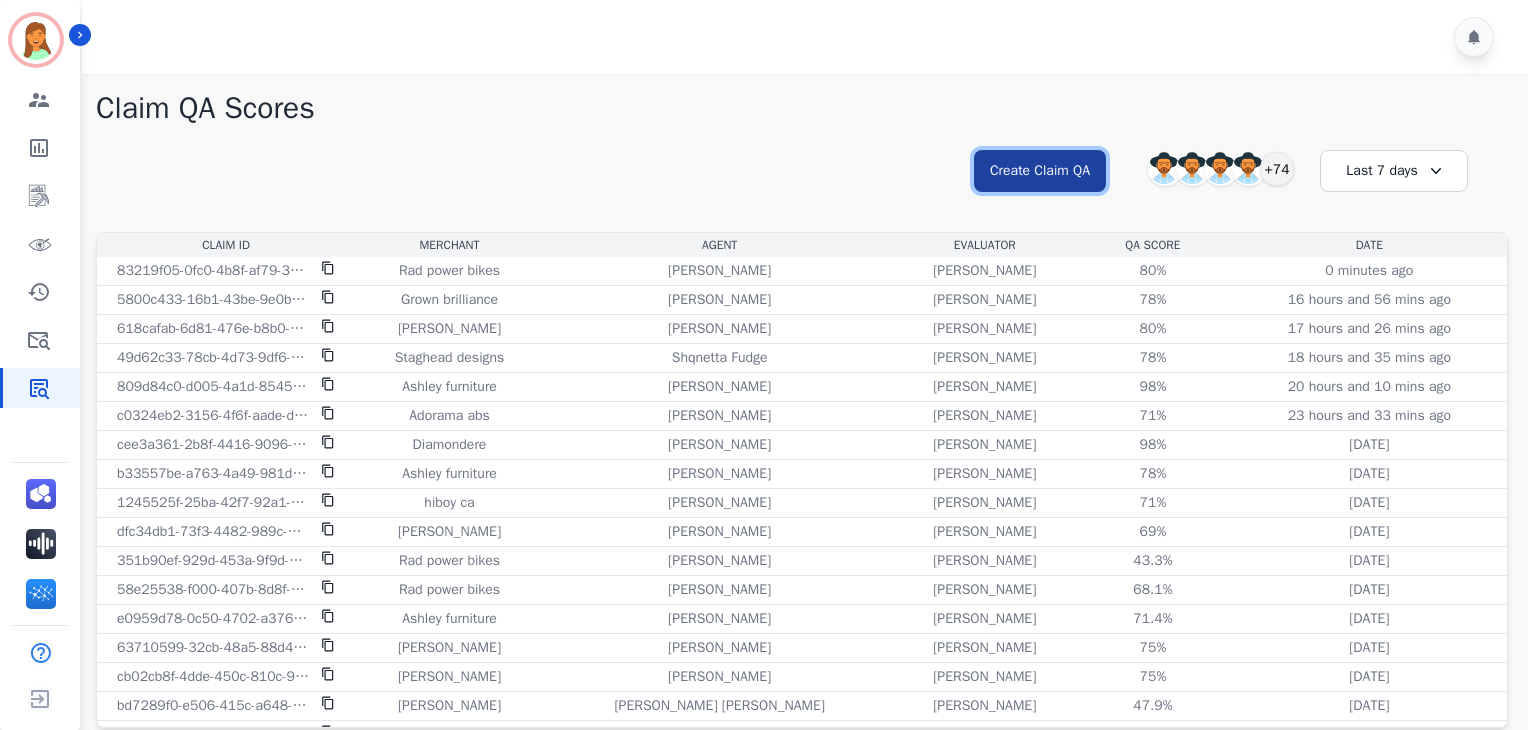 click on "Create Claim QA" at bounding box center [1040, 171] 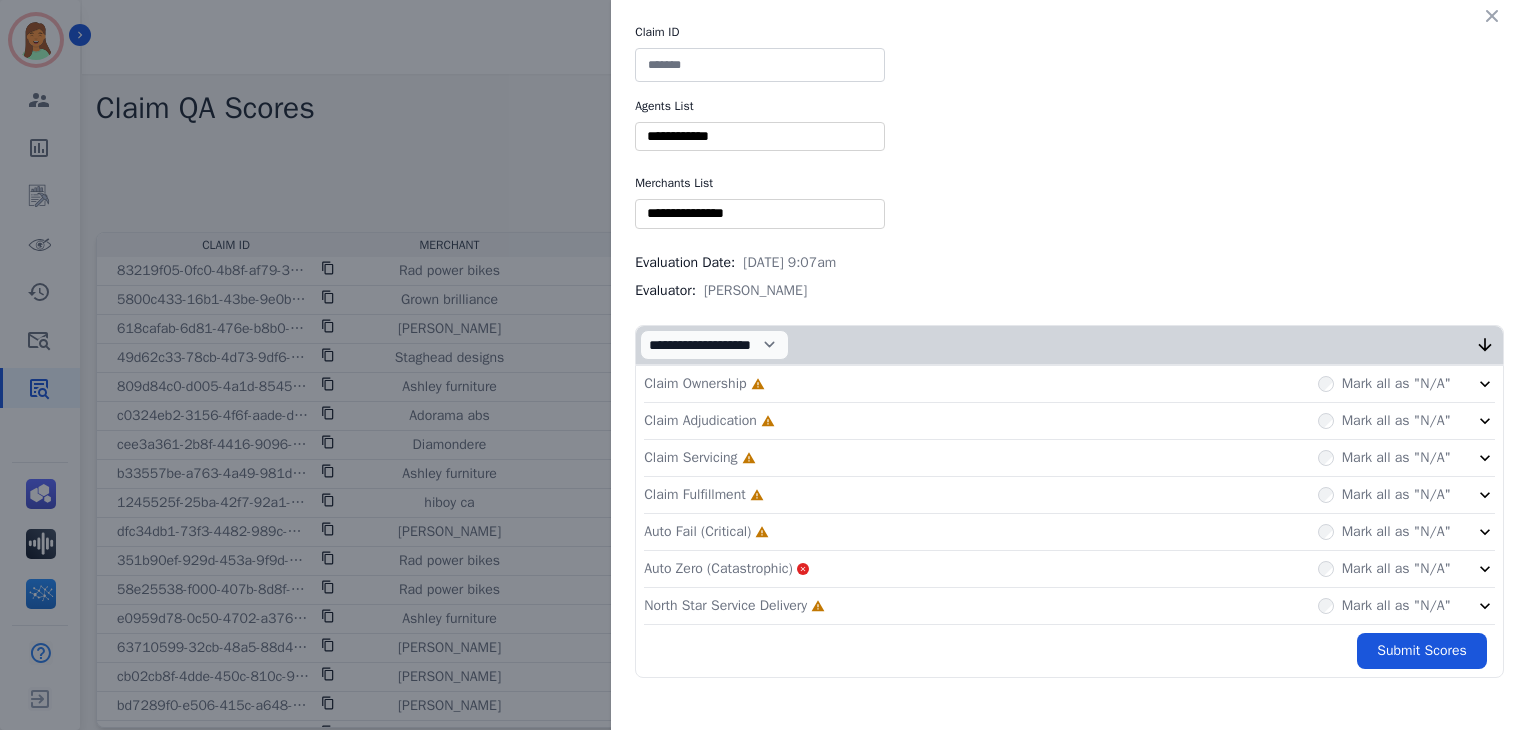 click on "Claim ID     Agents List   **             [PERSON_NAME]   [PERSON_NAME]   [PERSON_NAME]   [PERSON_NAME]   [PERSON_NAME] [PERSON_NAME] [PERSON_NAME]   [PERSON_NAME]   [PERSON_NAME]   [PERSON_NAME]   [PERSON_NAME]   [PERSON_NAME]   [PERSON_NAME]   [PERSON_NAME]   [PERSON_NAME]   [PERSON_NAME]   [PERSON_NAME]   [PERSON_NAME]   [PERSON_NAME]   [PERSON_NAME]   [PERSON_NAME] [PERSON_NAME] [PERSON_NAME] Bois   [PERSON_NAME]   [PERSON_NAME] [PERSON_NAME]   [PERSON_NAME]   [PERSON_NAME]   [PERSON_NAME]   [PERSON_NAME]   [PERSON_NAME]   [PERSON_NAME]   [PERSON_NAME]   [PERSON_NAME]   [PERSON_NAME]   [PERSON_NAME]   [PERSON_NAME]   [PERSON_NAME]   [PERSON_NAME]   [MEDICAL_DATA][PERSON_NAME]   [PERSON_NAME]   [PERSON_NAME]   [PERSON_NAME]   [PERSON_NAME] [PERSON_NAME] [PERSON_NAME]   [PERSON_NAME]   [PERSON_NAME]   [PERSON_NAME]   [PERSON_NAME]   [PERSON_NAME]   [PERSON_NAME]   [PERSON_NAME]   Retevea Kale   [PERSON_NAME]" at bounding box center [1069, 351] 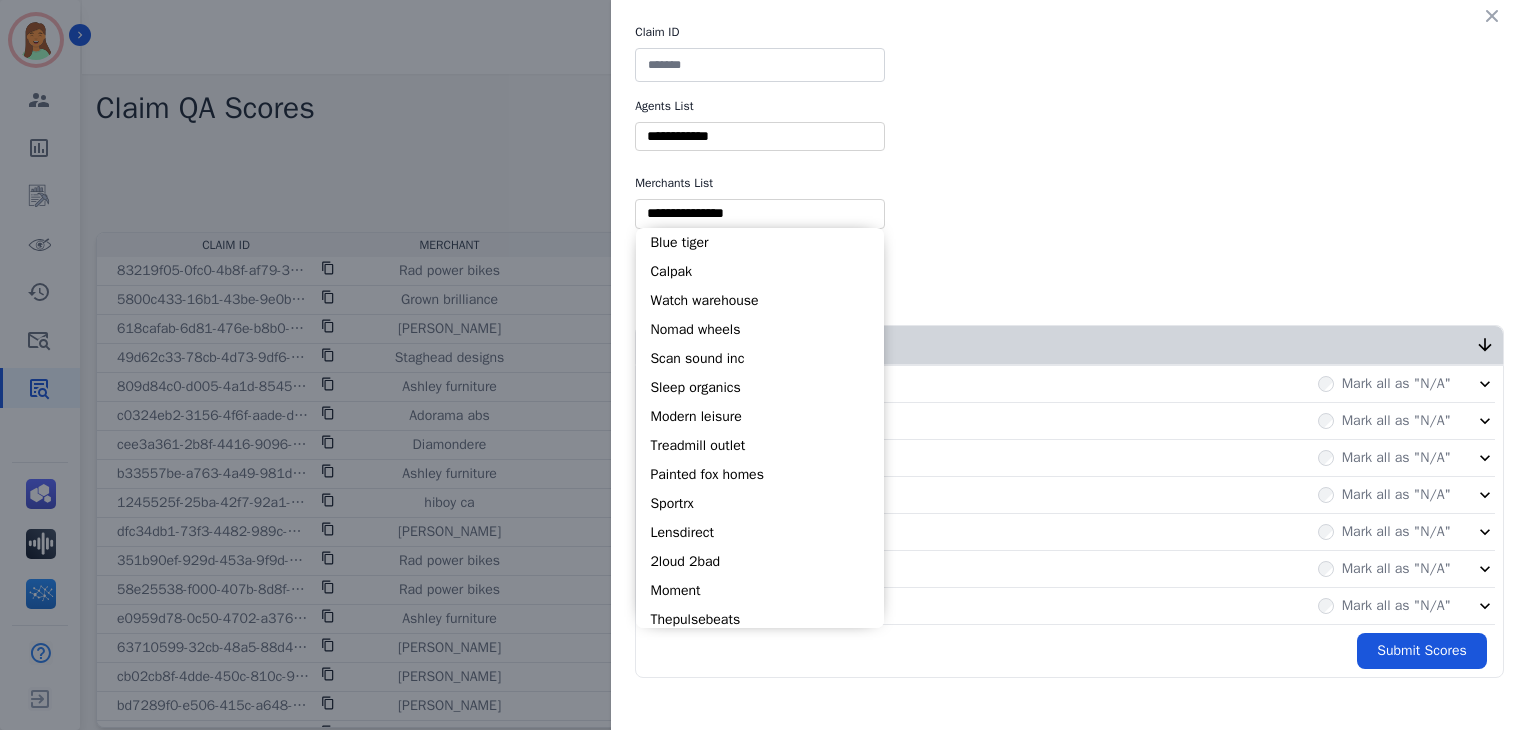 click at bounding box center [760, 213] 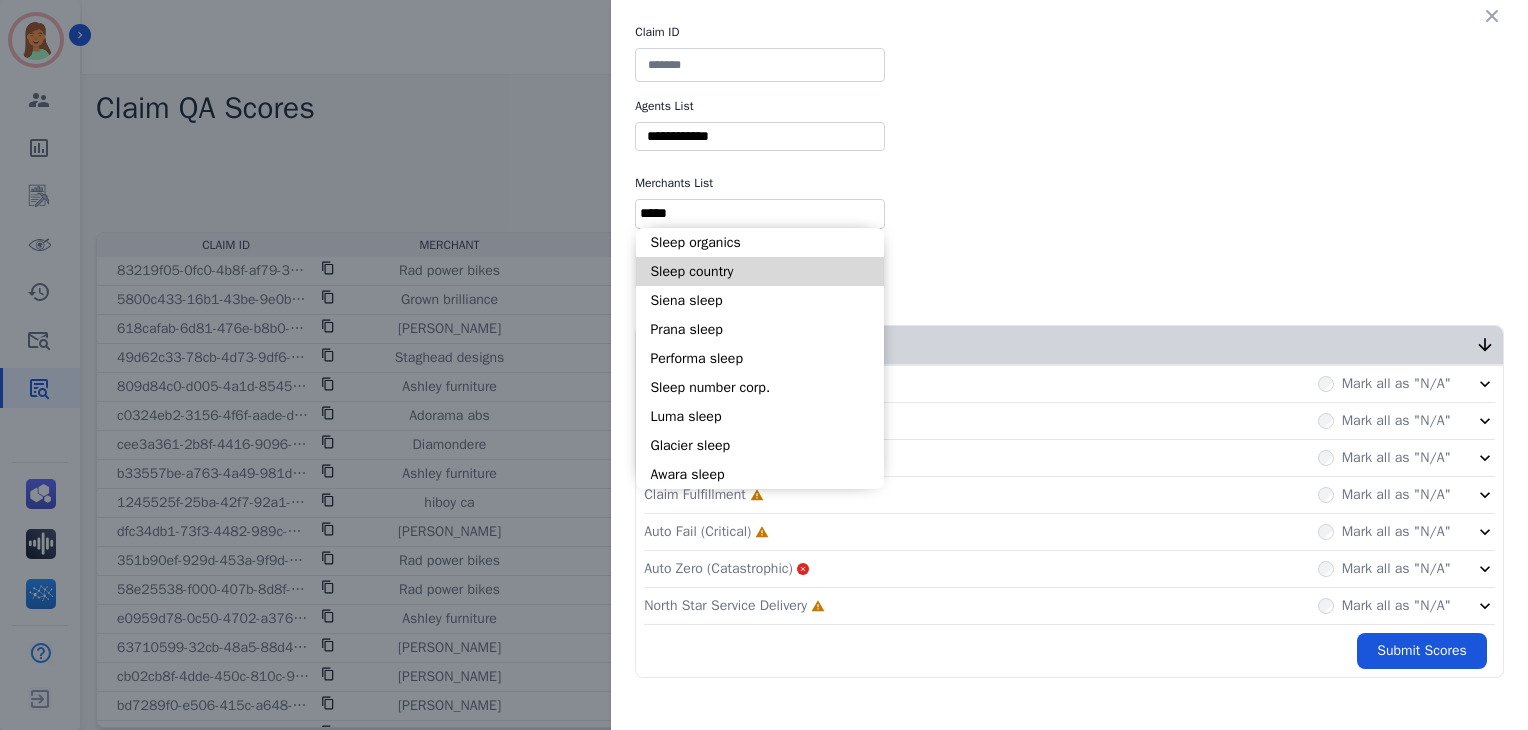 type on "*****" 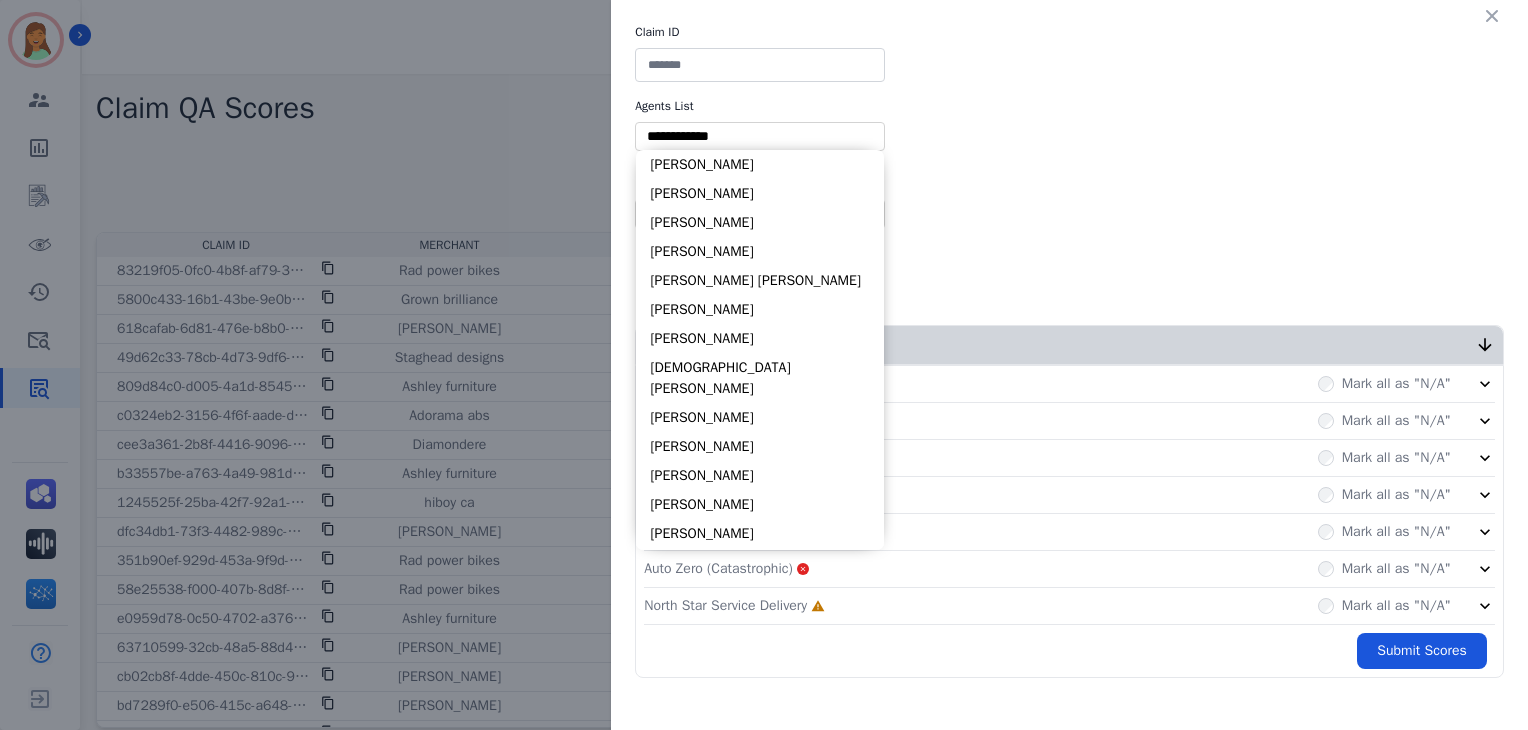 click at bounding box center (760, 136) 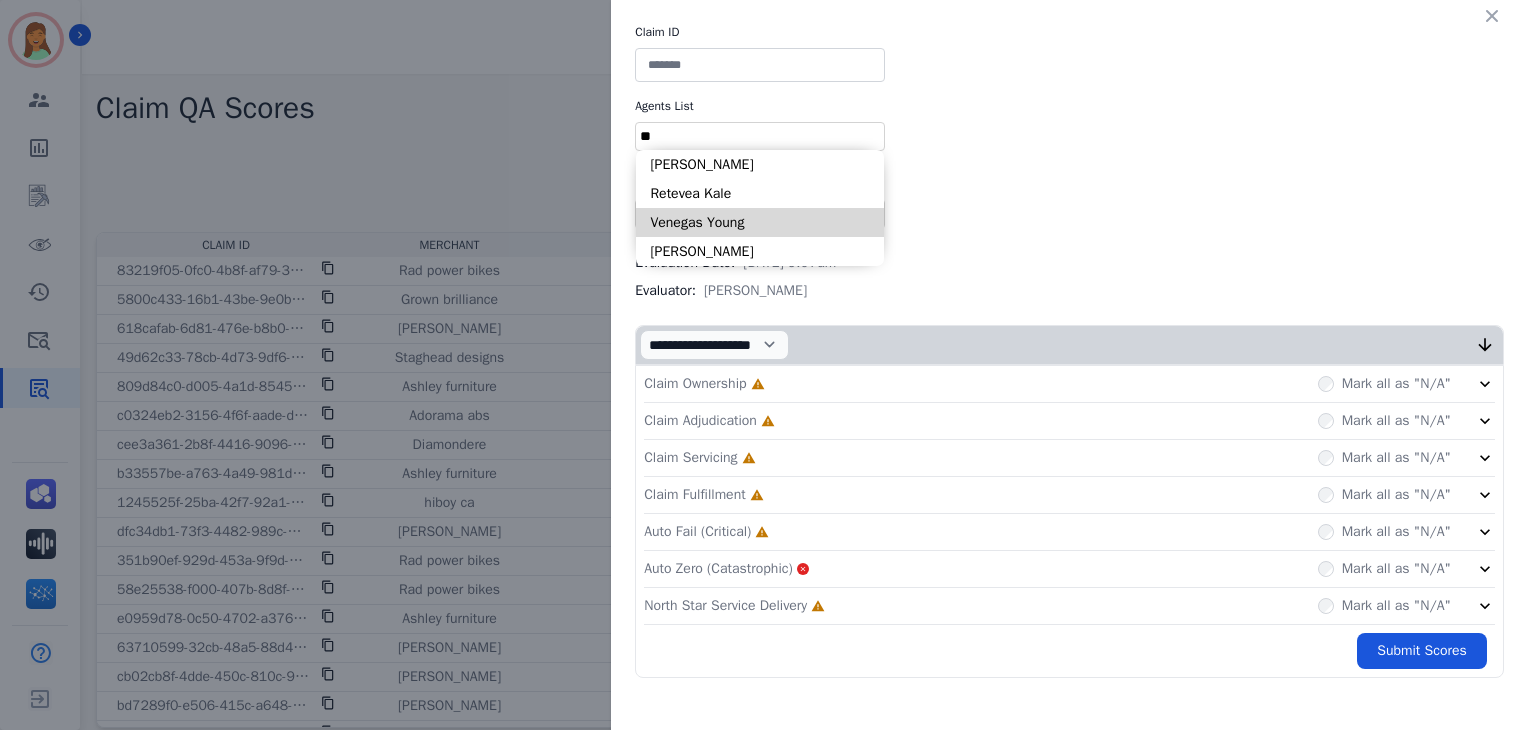type on "**" 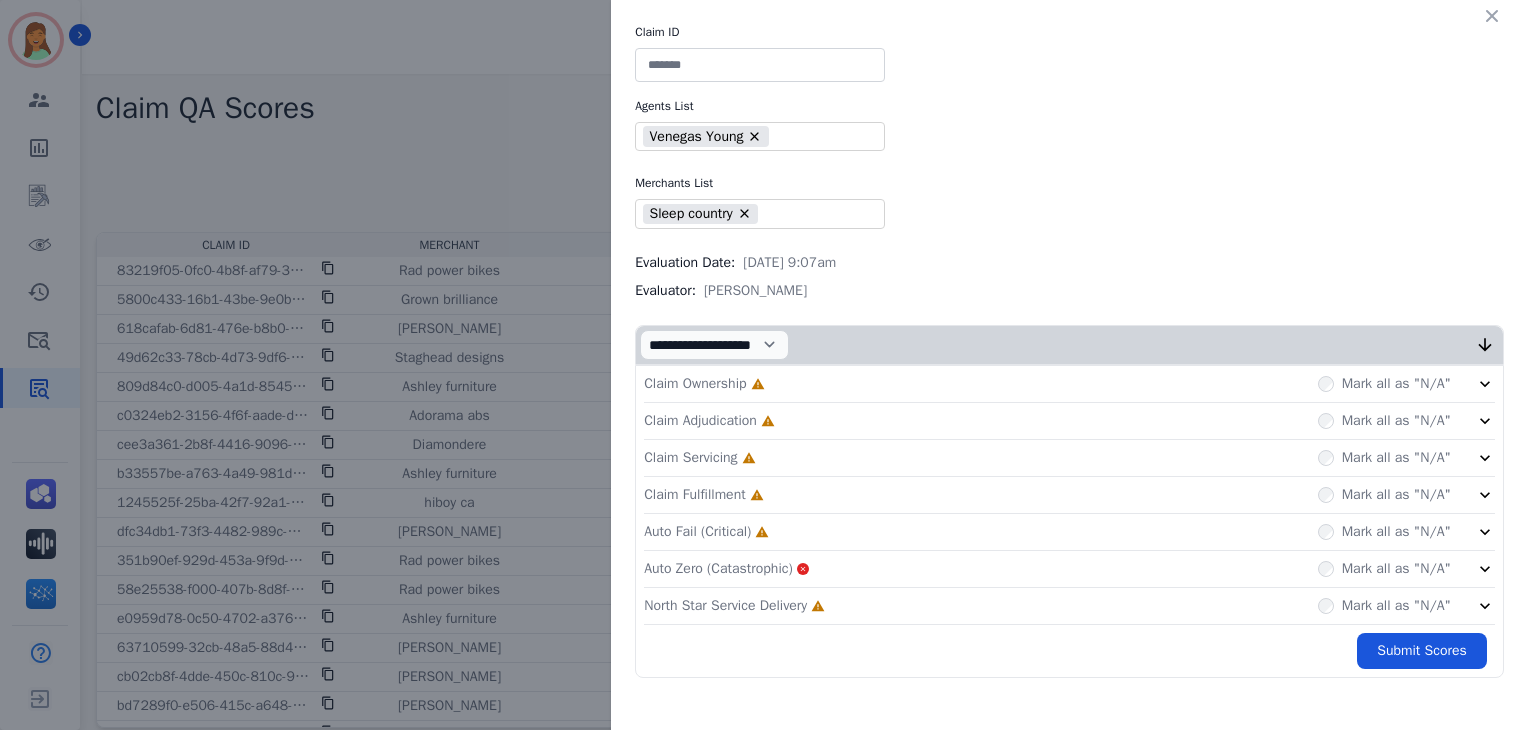 click at bounding box center (760, 65) 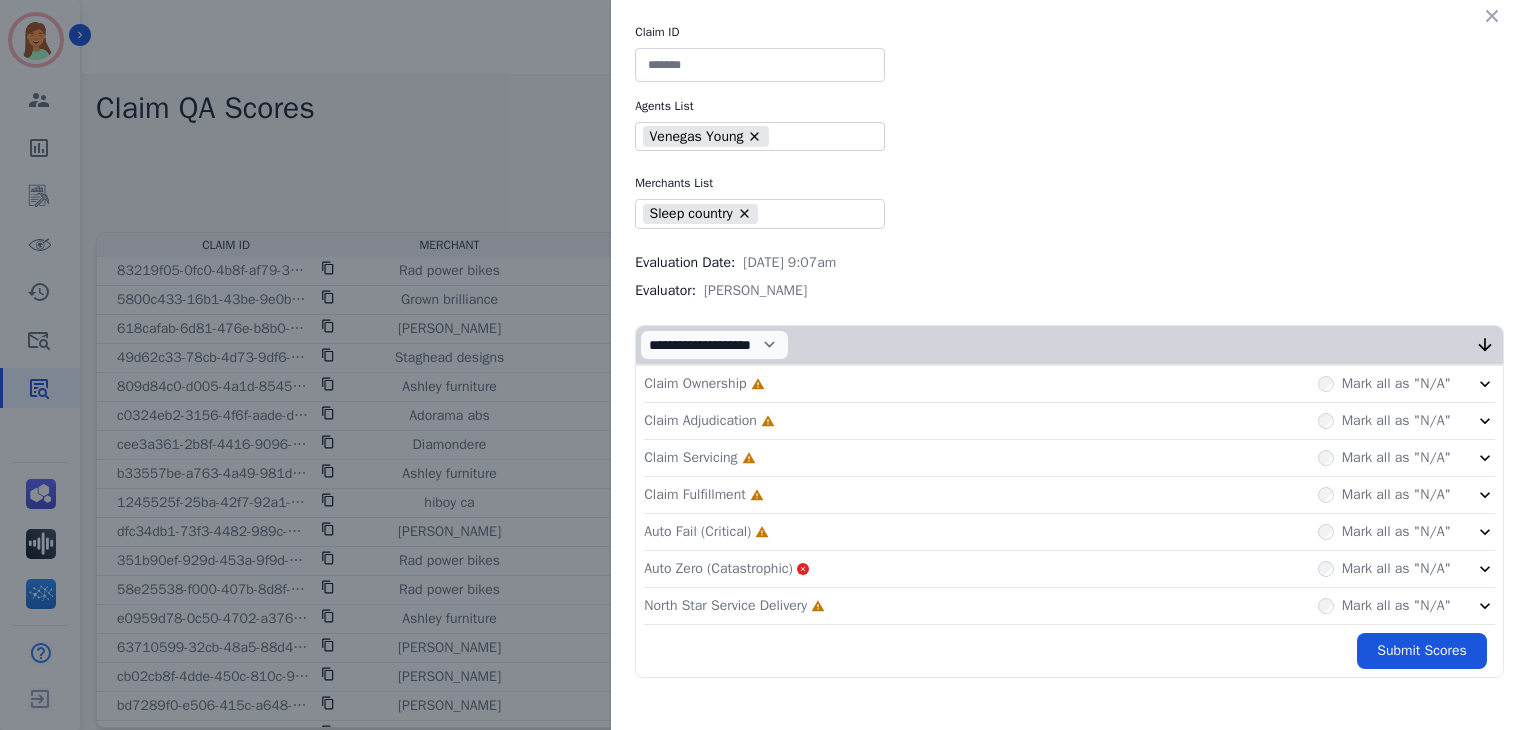 click at bounding box center (760, 65) 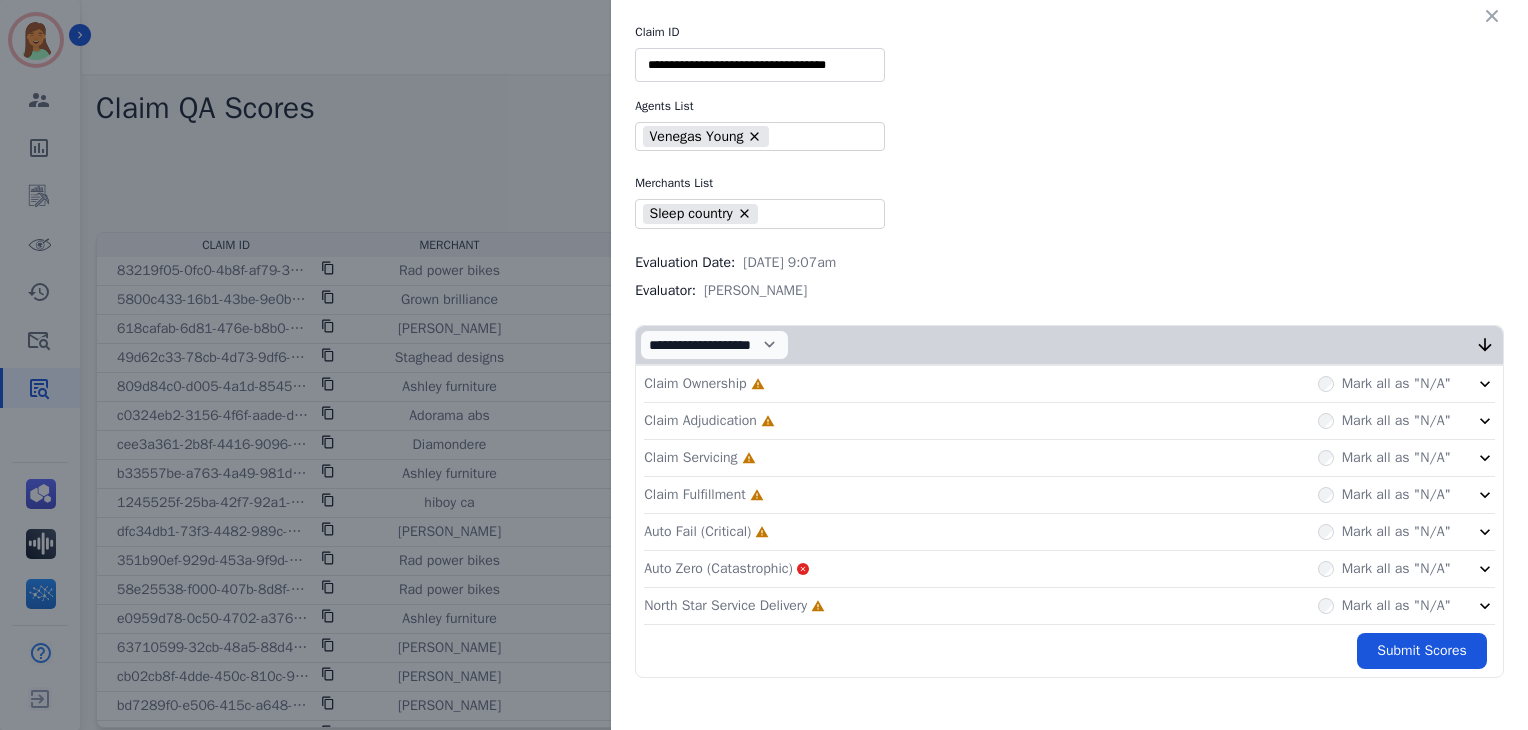 type on "**********" 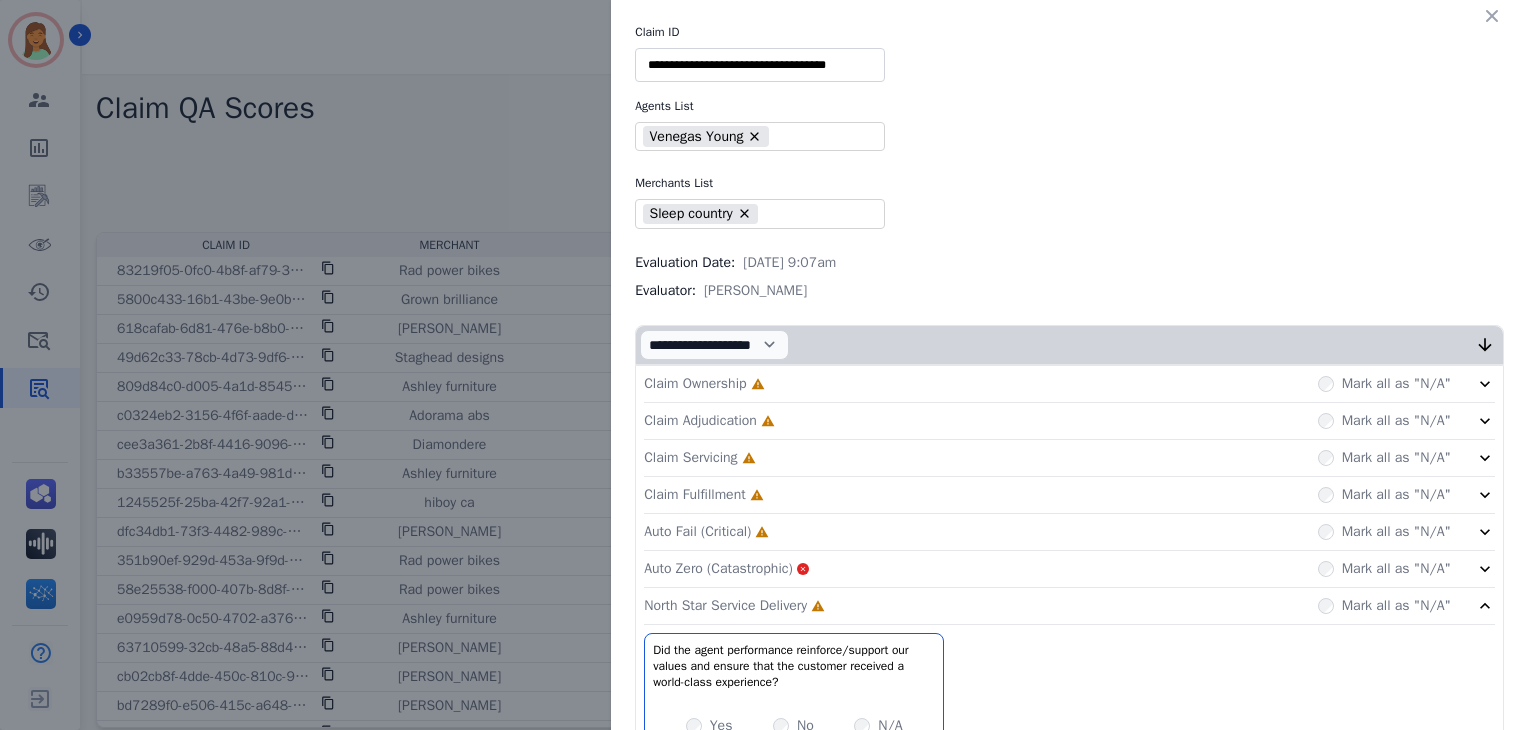 click on "Auto Fail (Critical)     Incomplete         Mark all as "N/A"" 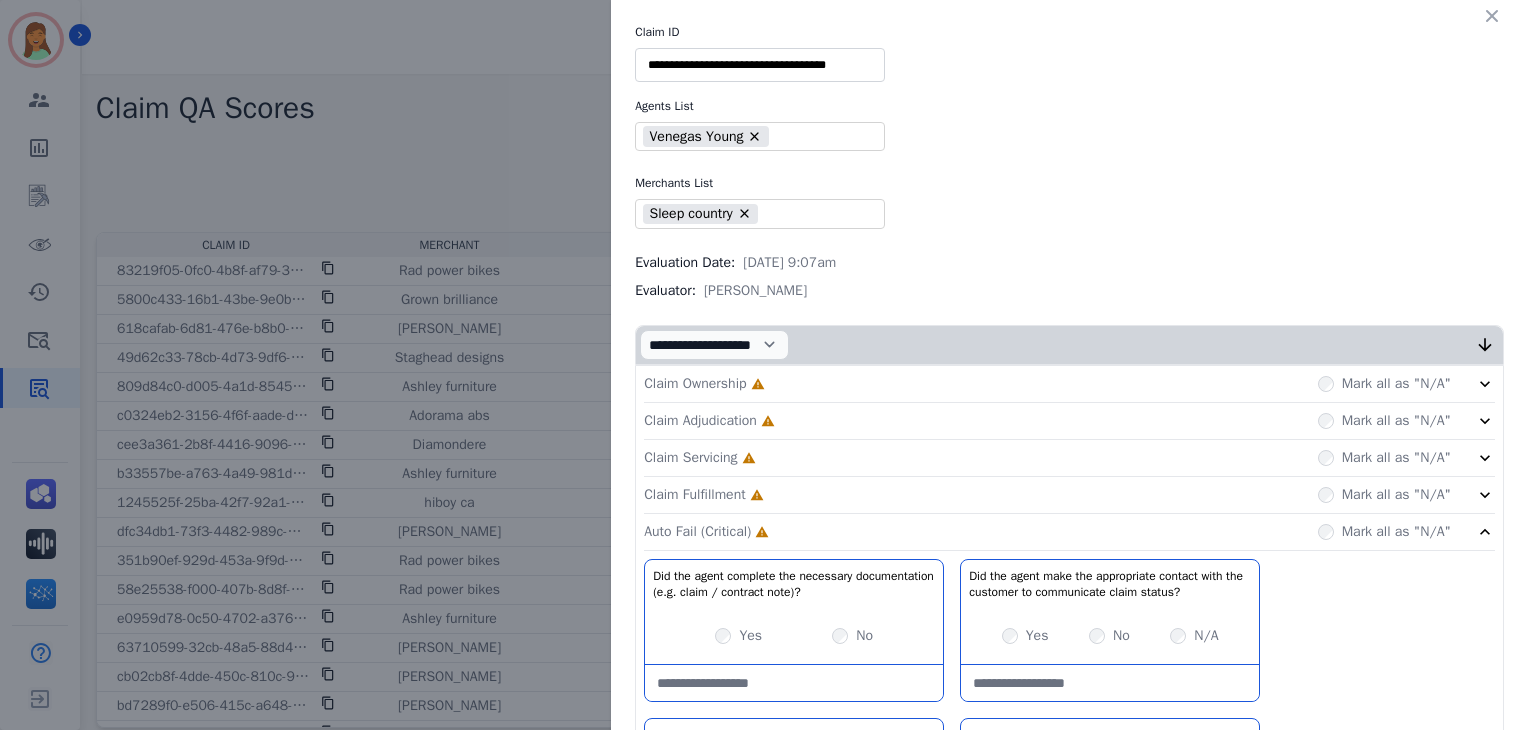 click on "Claim Fulfillment     Incomplete         Mark all as "N/A"" 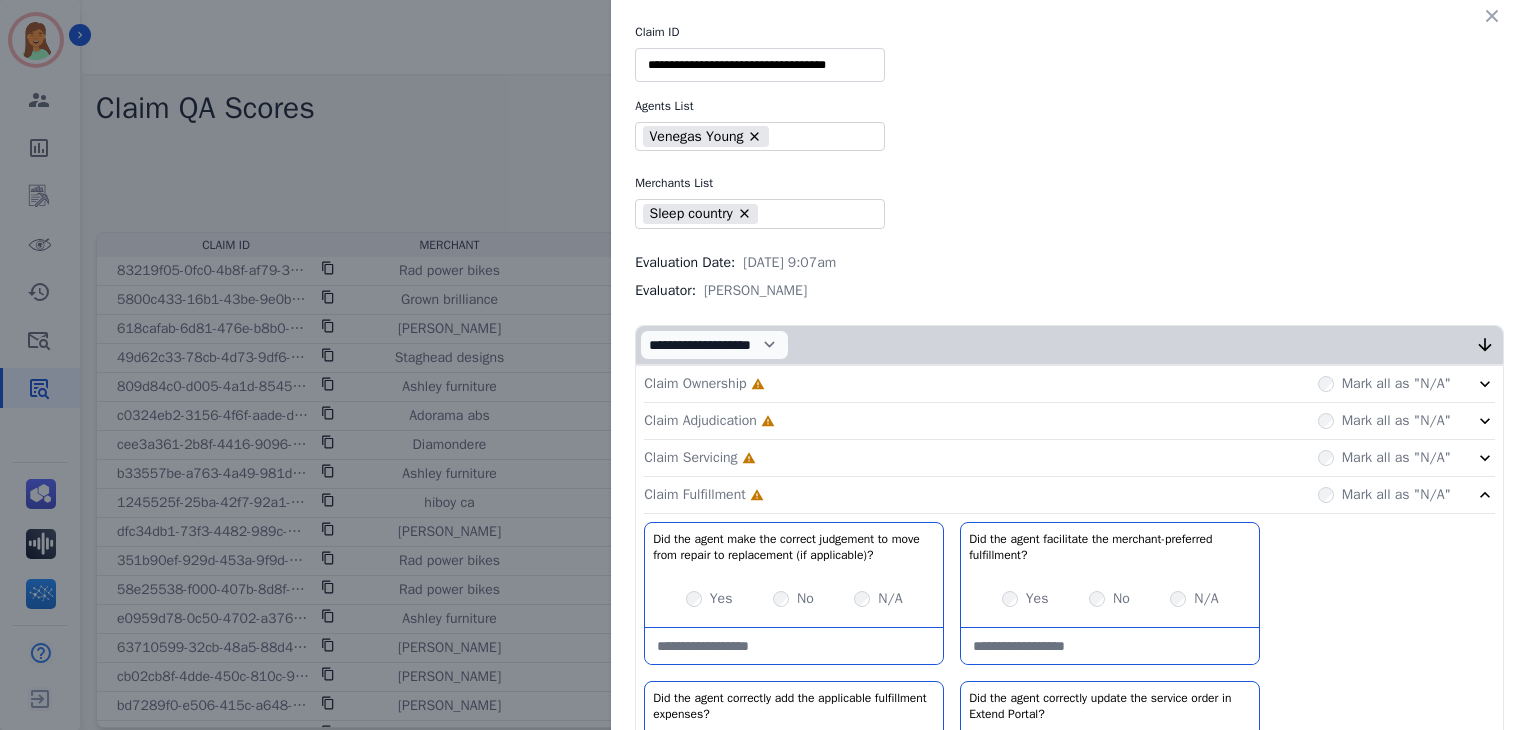 click on "Claim Servicing     Incomplete         Mark all as "N/A"" 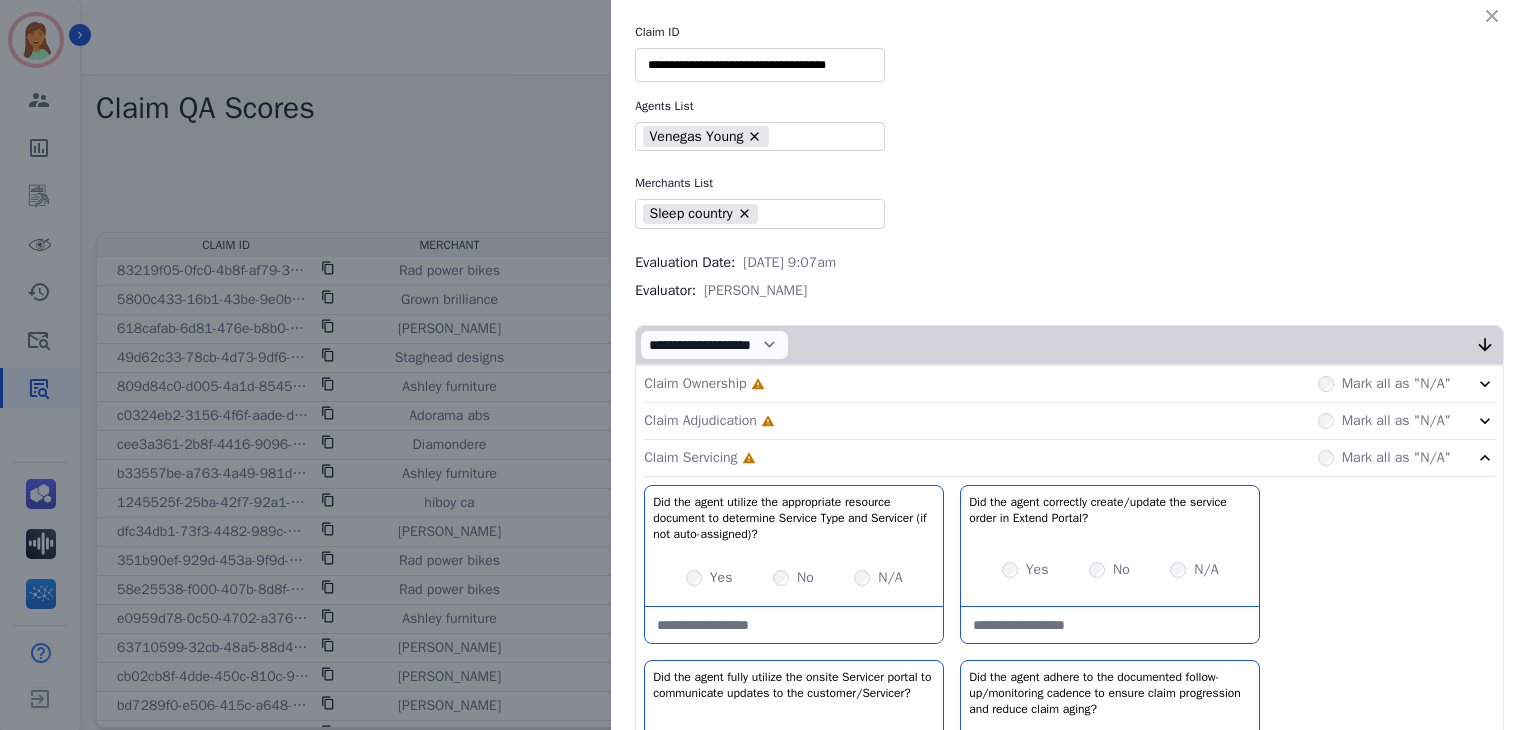 click on "Claim Adjudication     Incomplete         Mark all as "N/A"" 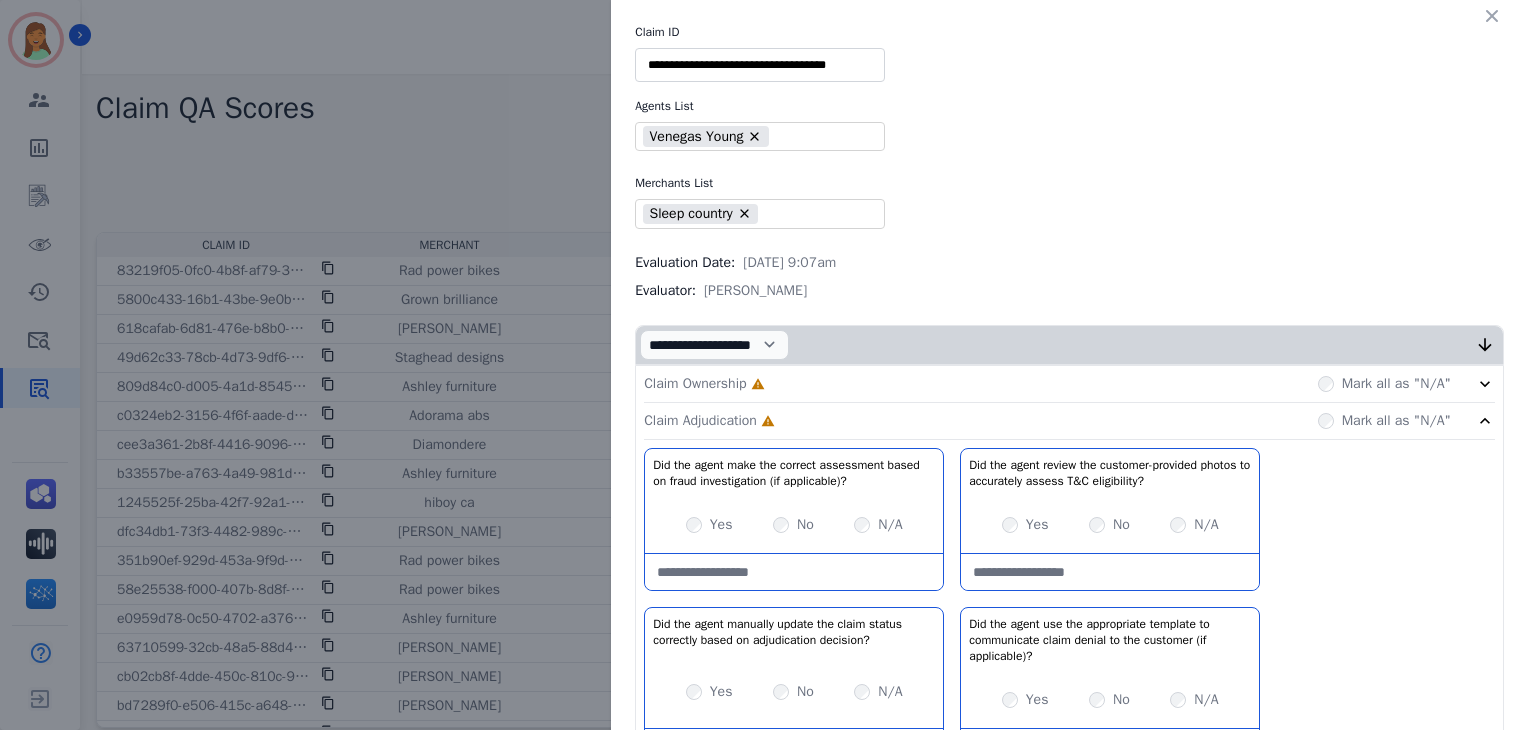 click on "Claim Ownership     Incomplete         Mark all as "N/A"" at bounding box center [1069, 384] 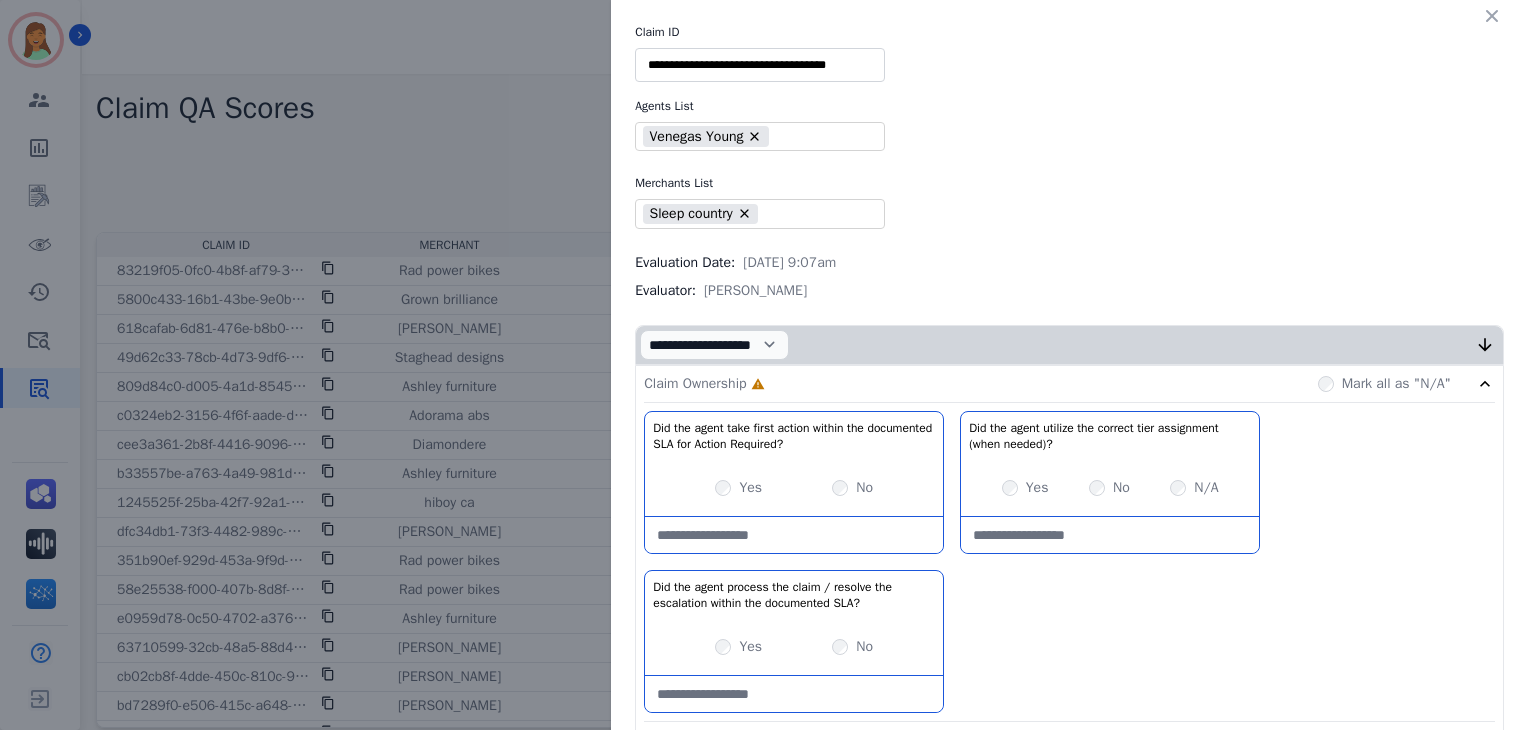 scroll, scrollTop: 133, scrollLeft: 0, axis: vertical 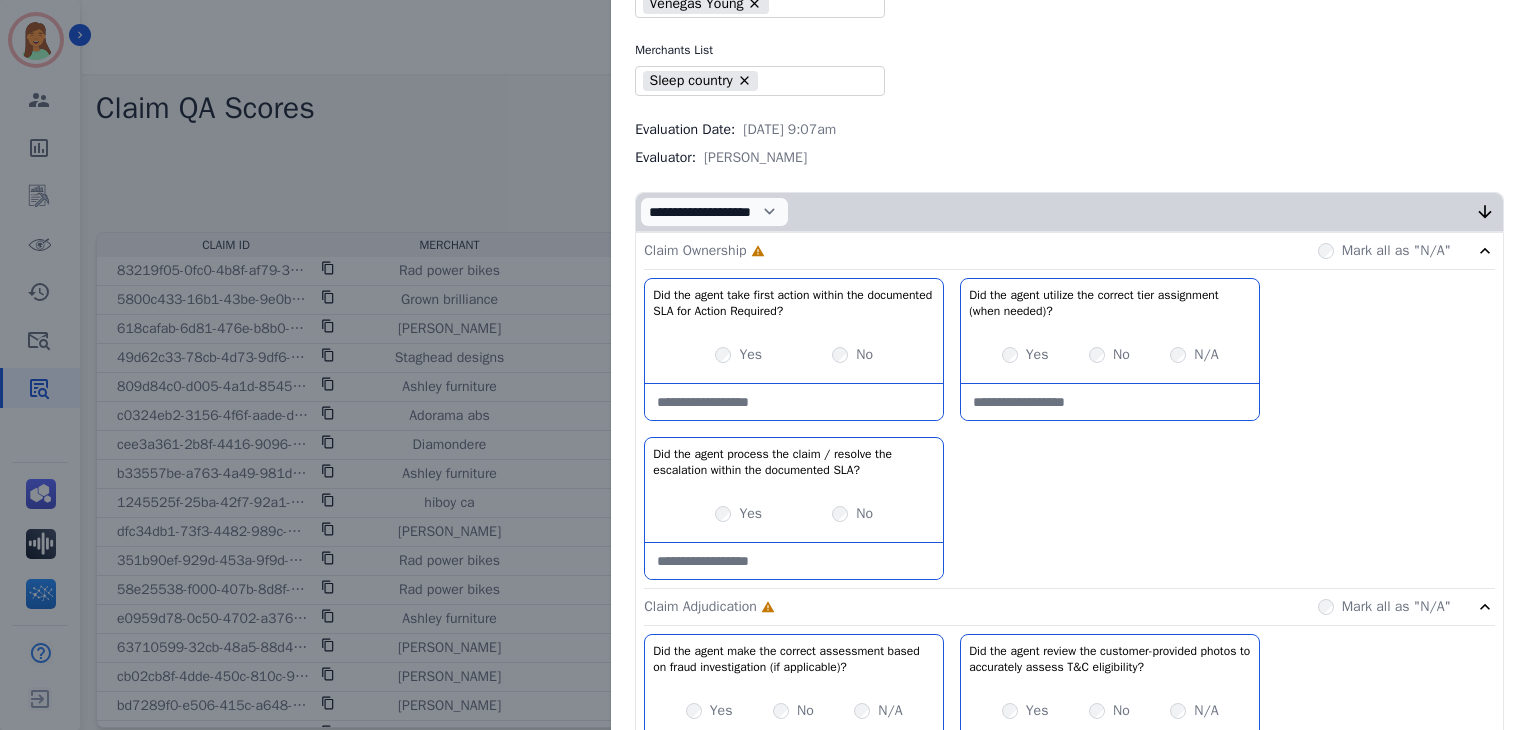 click on "Yes     No" at bounding box center [794, 355] 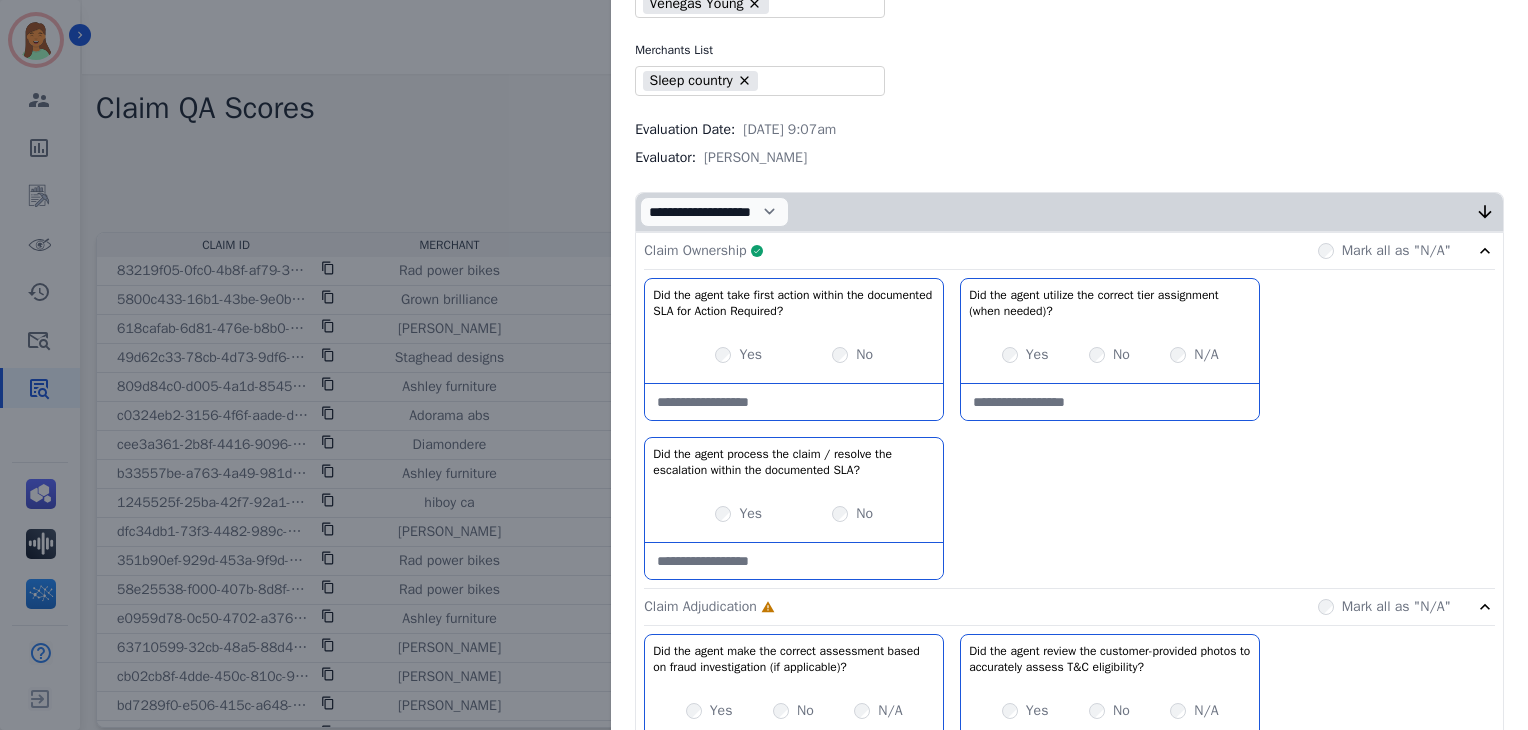 click on "Claim Ownership     Complete         Mark all as "N/A"" at bounding box center [1069, 251] 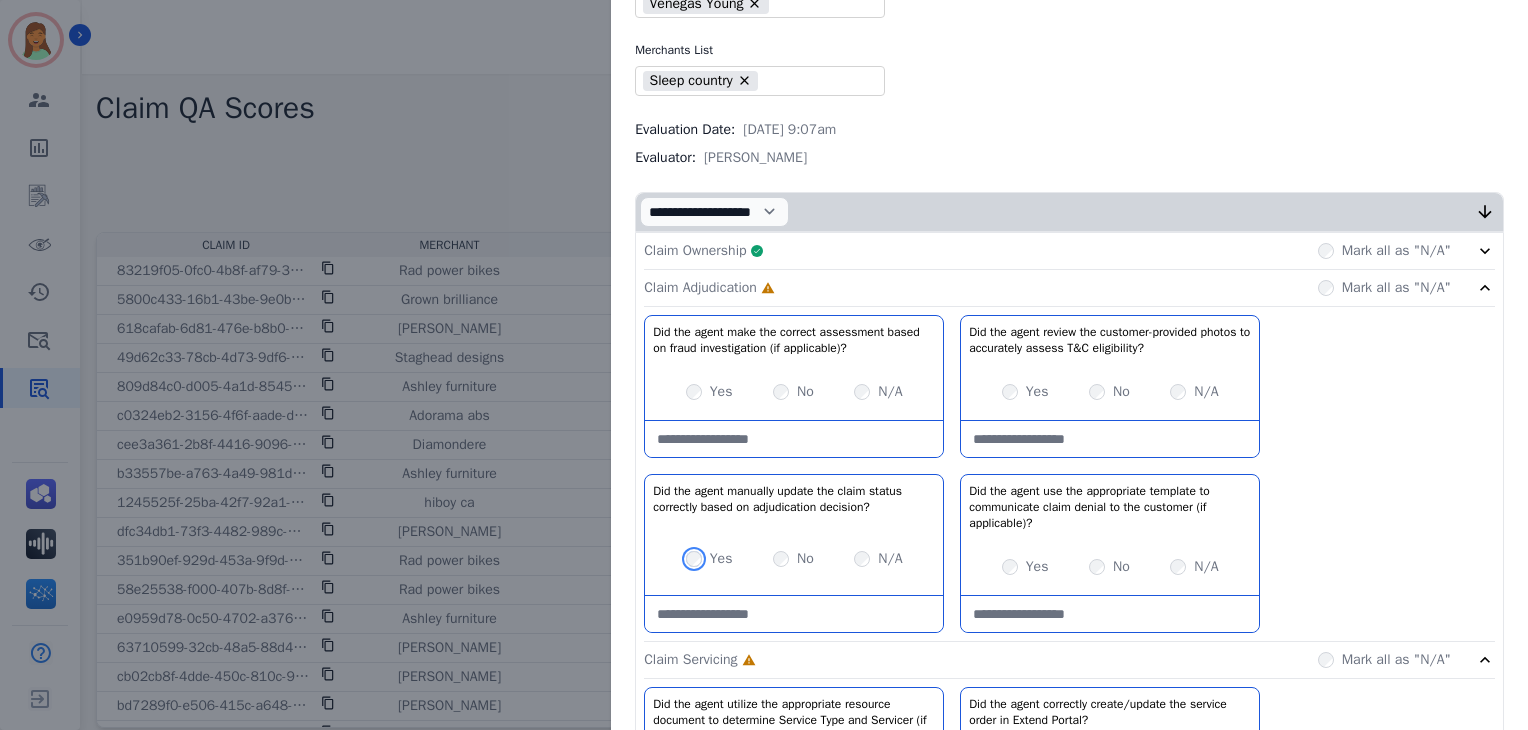 scroll, scrollTop: 266, scrollLeft: 0, axis: vertical 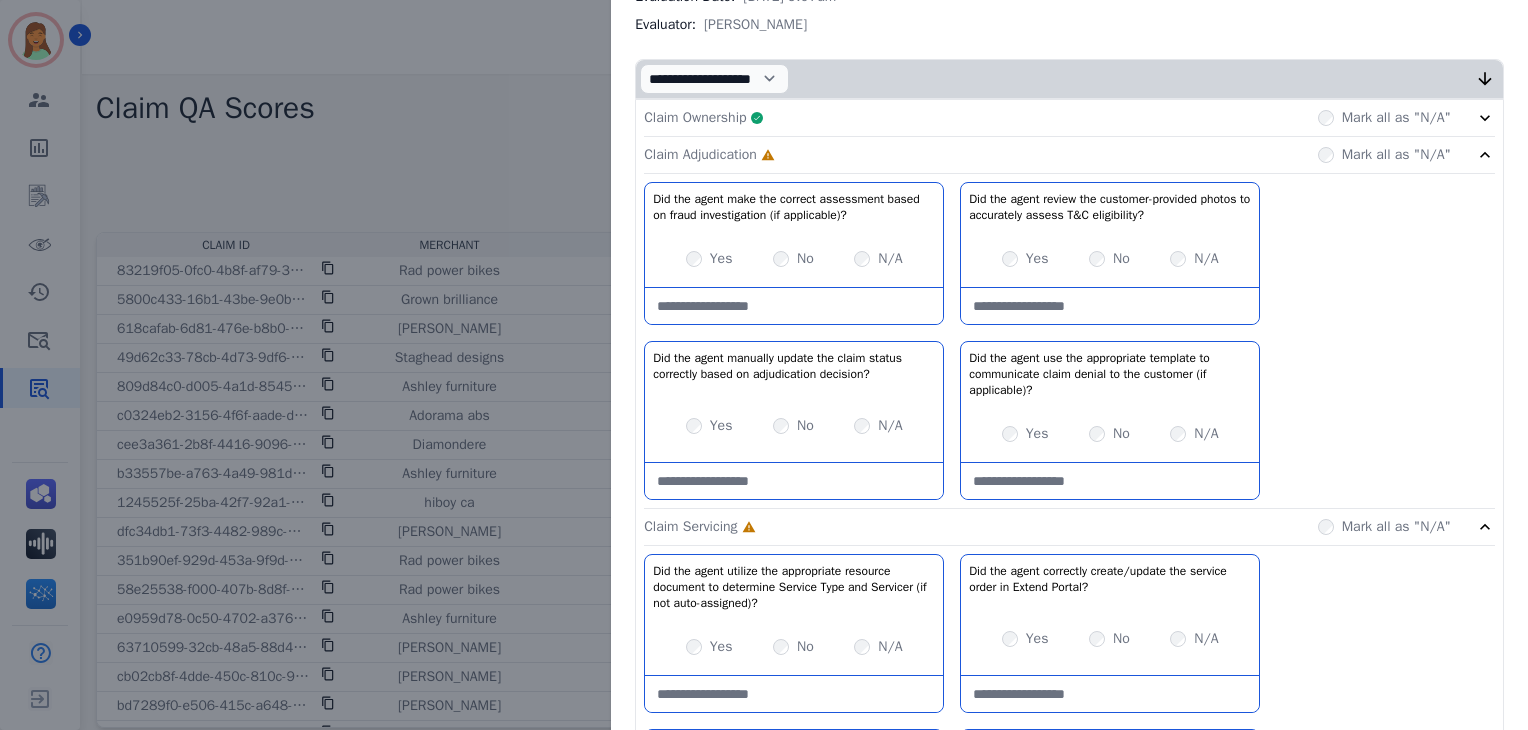 click on "Yes" at bounding box center (1025, 434) 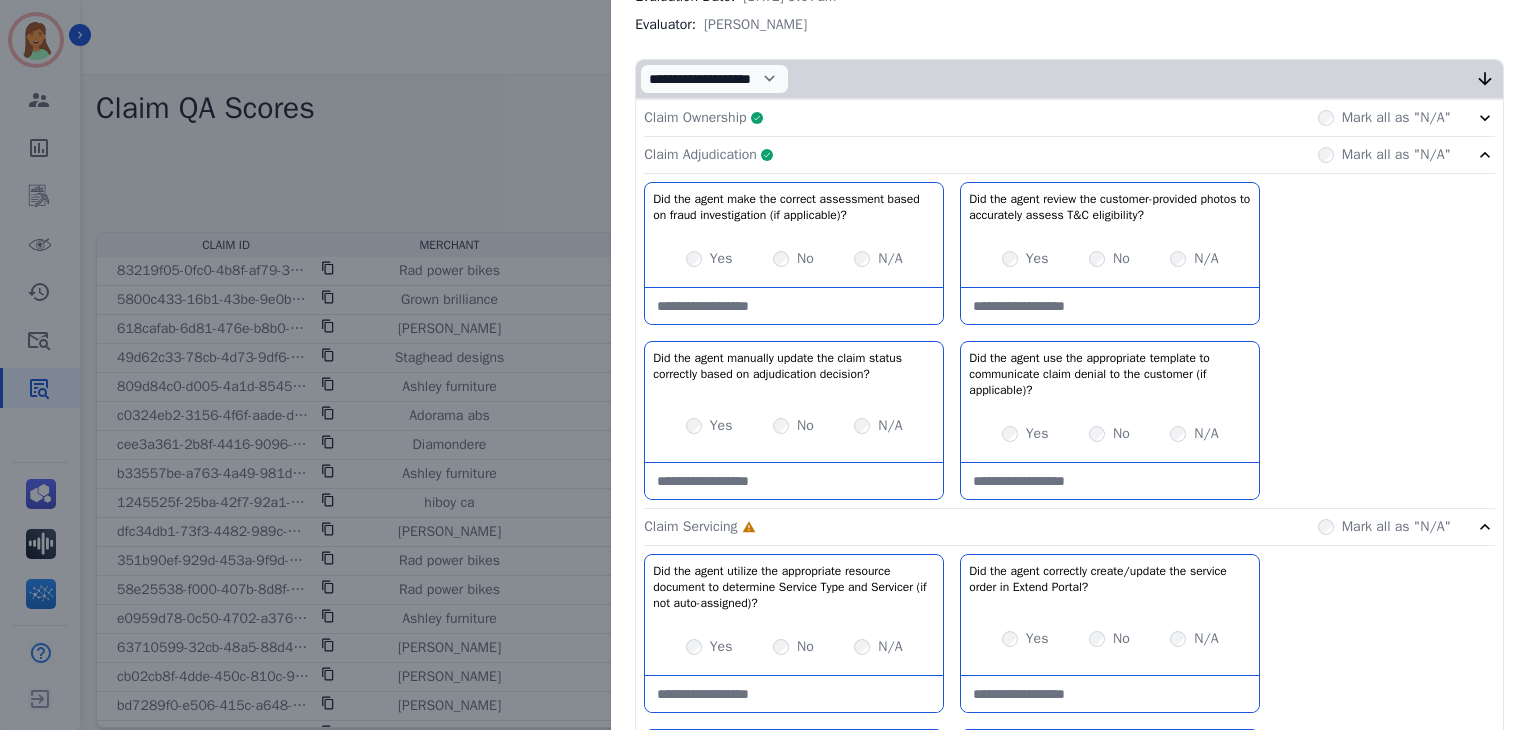 click on "Claim Adjudication     Complete         Mark all as "N/A"" 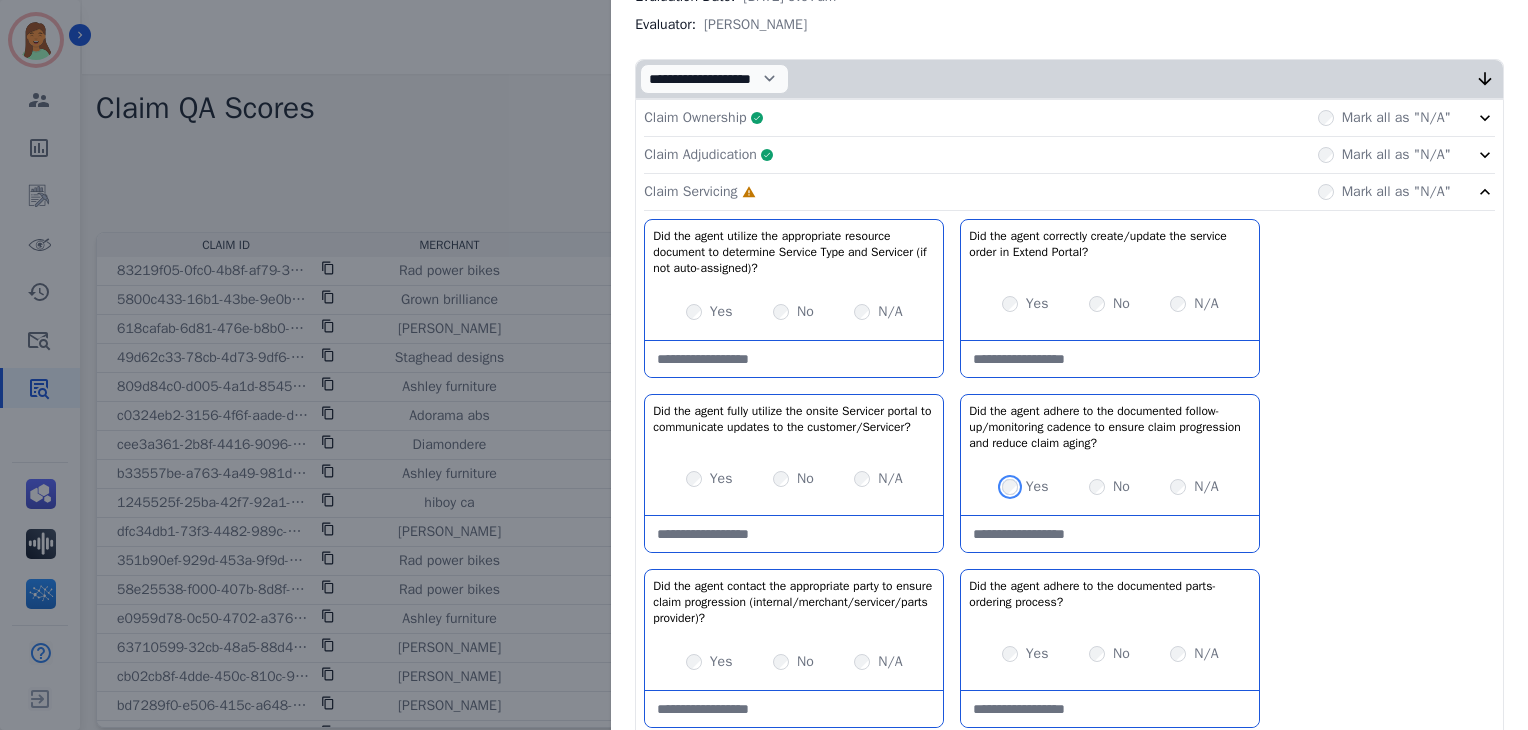 scroll, scrollTop: 533, scrollLeft: 0, axis: vertical 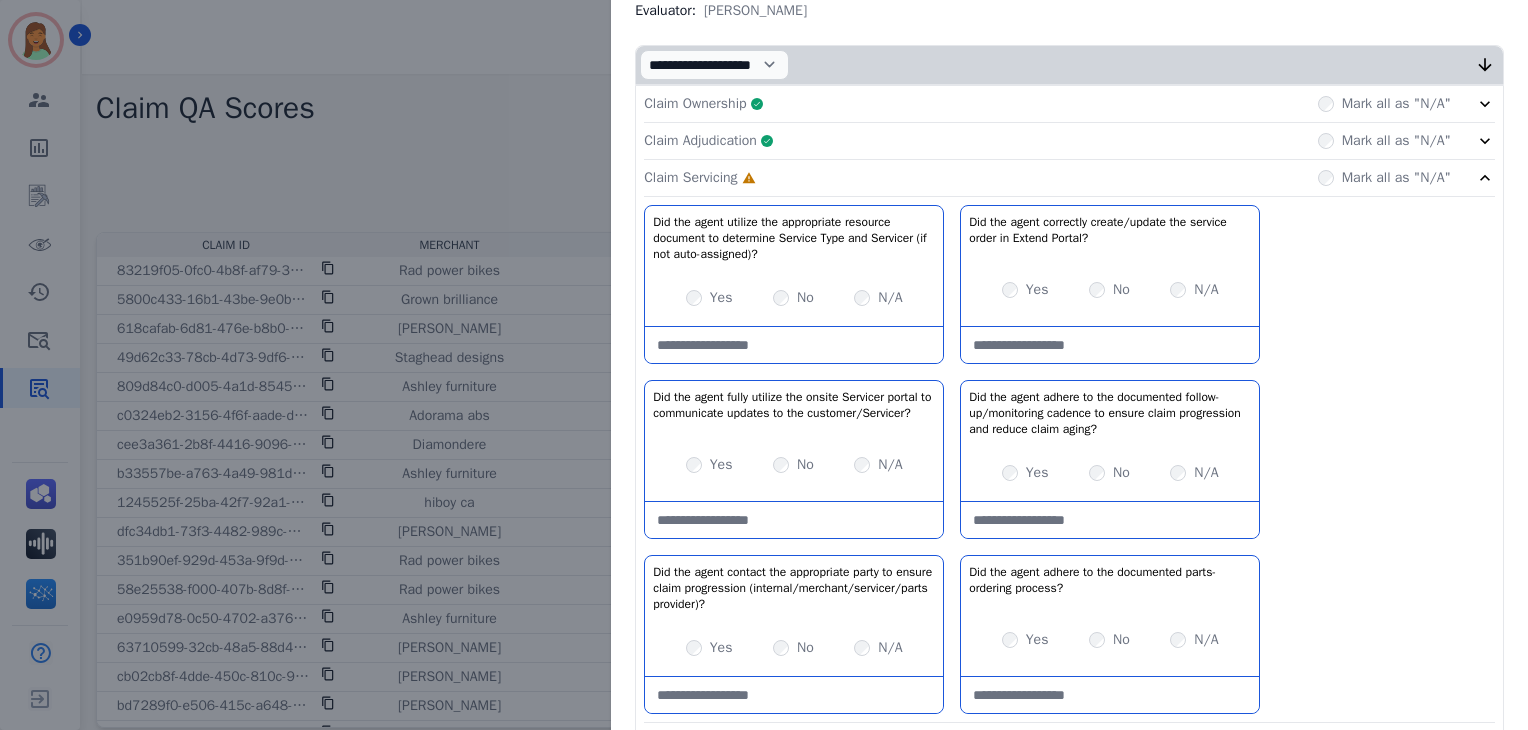 click at bounding box center [794, 345] 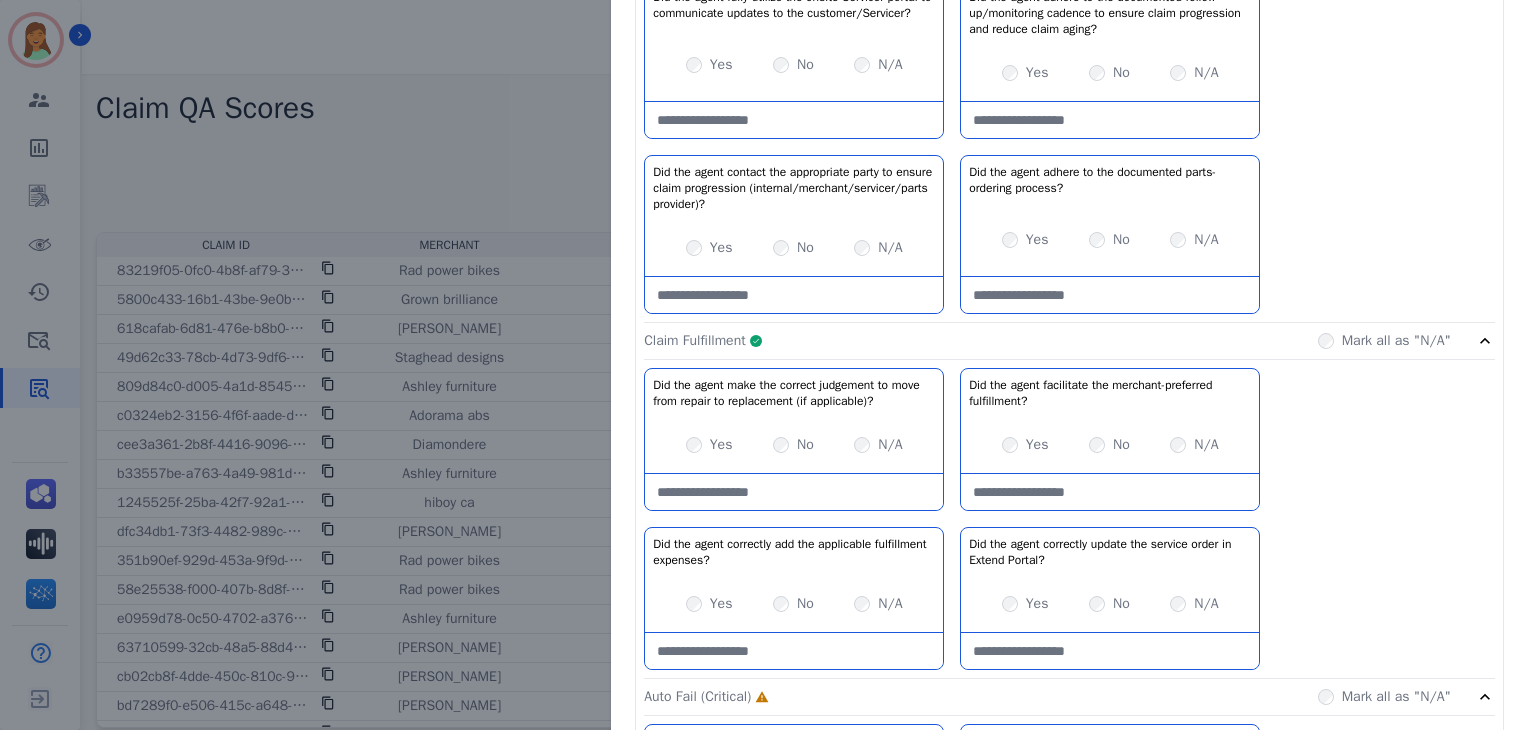 scroll, scrollTop: 413, scrollLeft: 0, axis: vertical 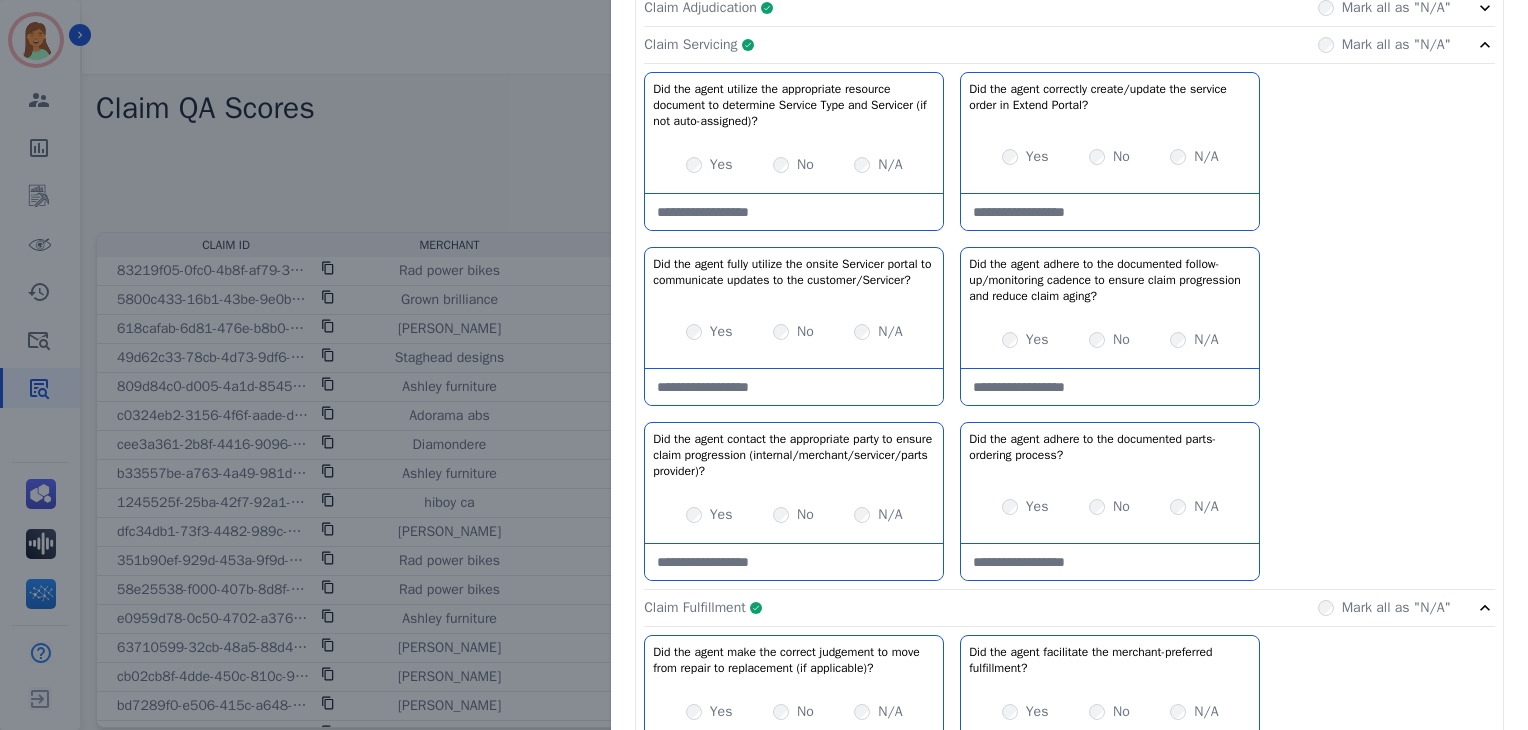 click at bounding box center (794, 212) 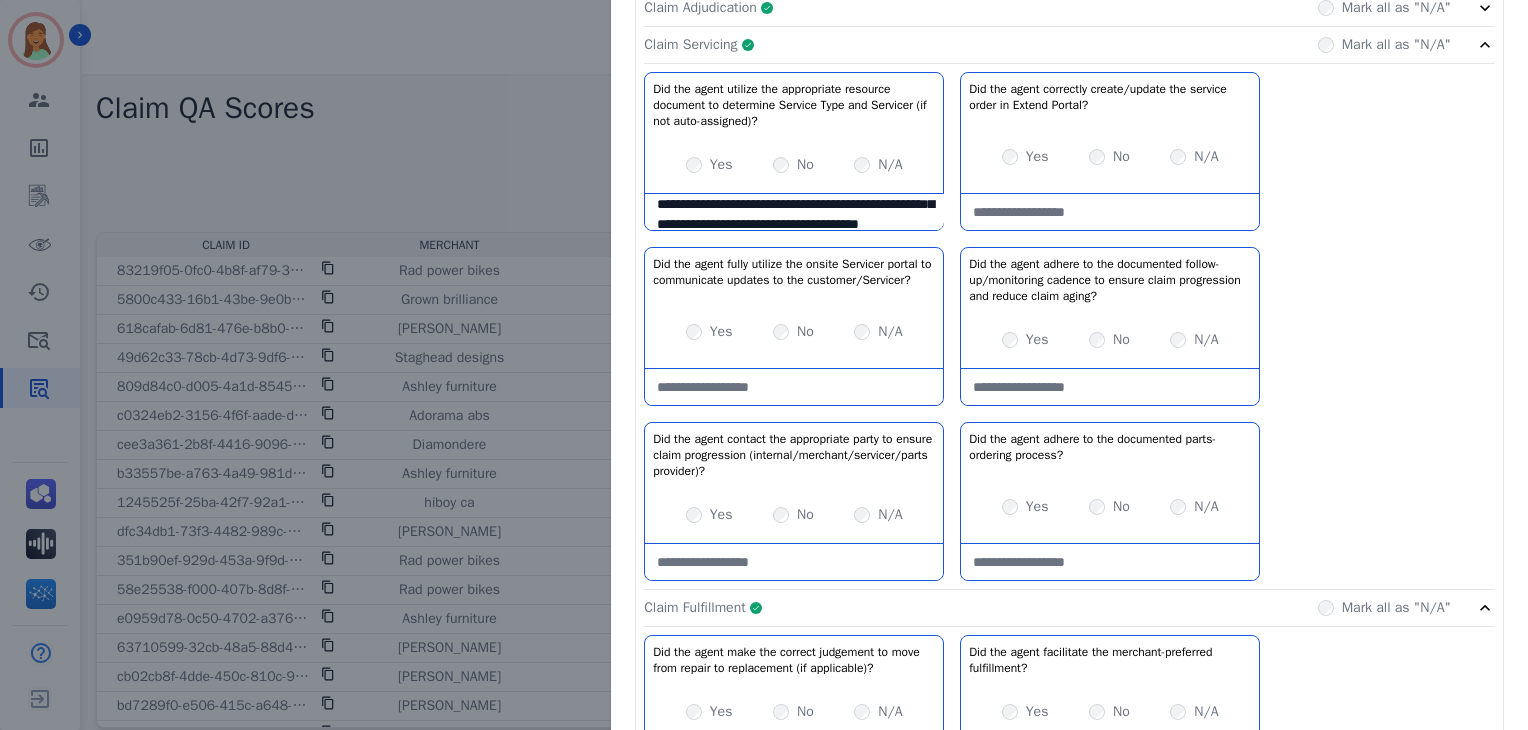 scroll, scrollTop: 8, scrollLeft: 0, axis: vertical 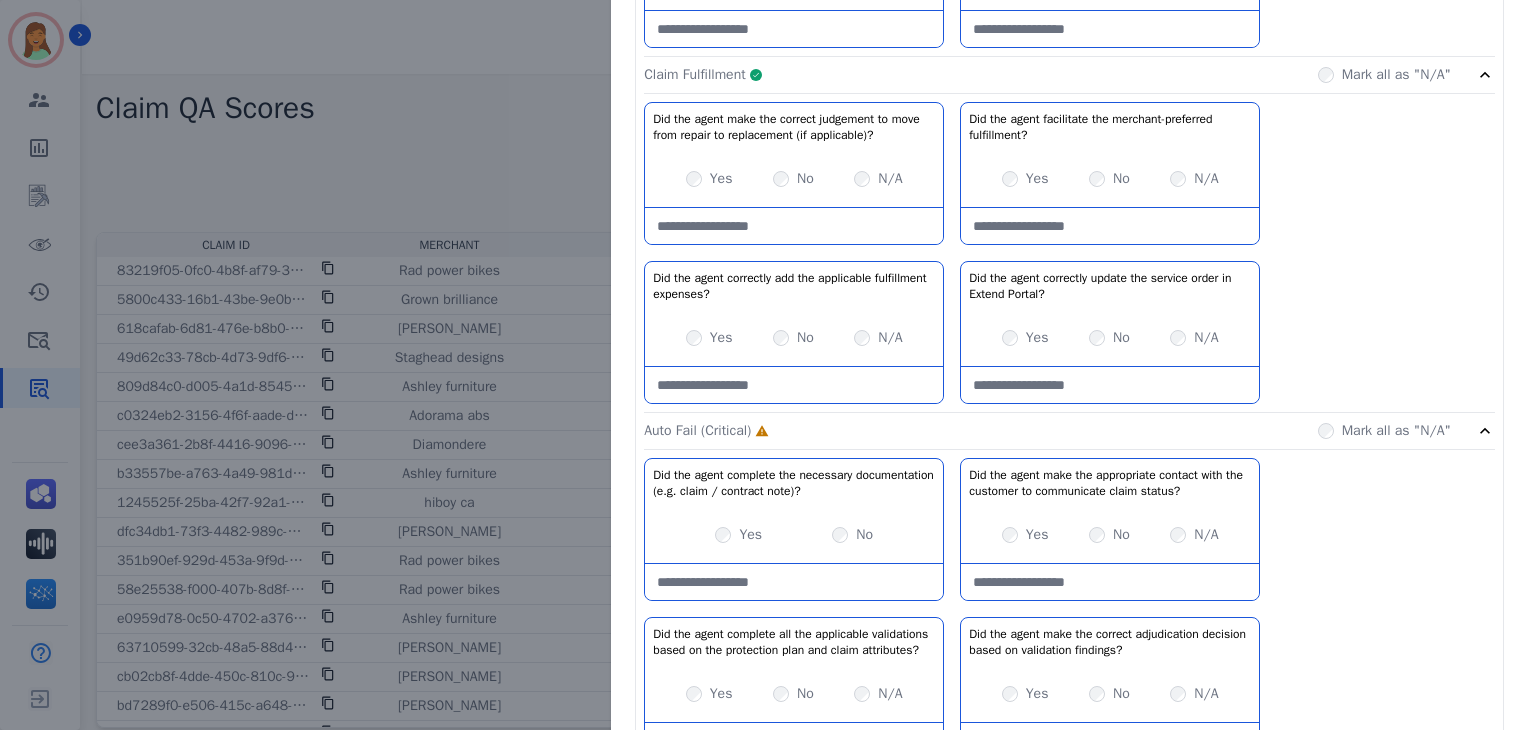 type on "**********" 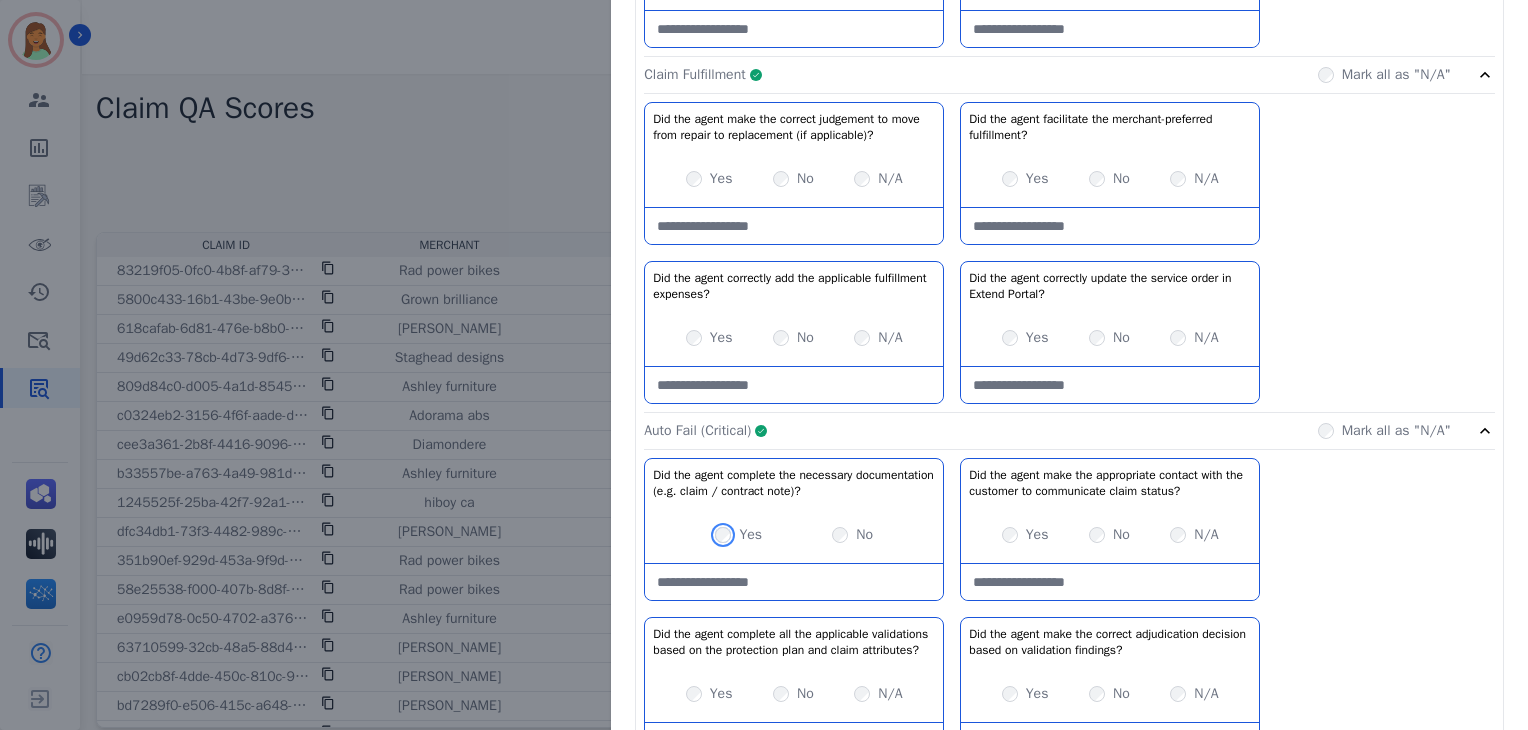 scroll, scrollTop: 1480, scrollLeft: 0, axis: vertical 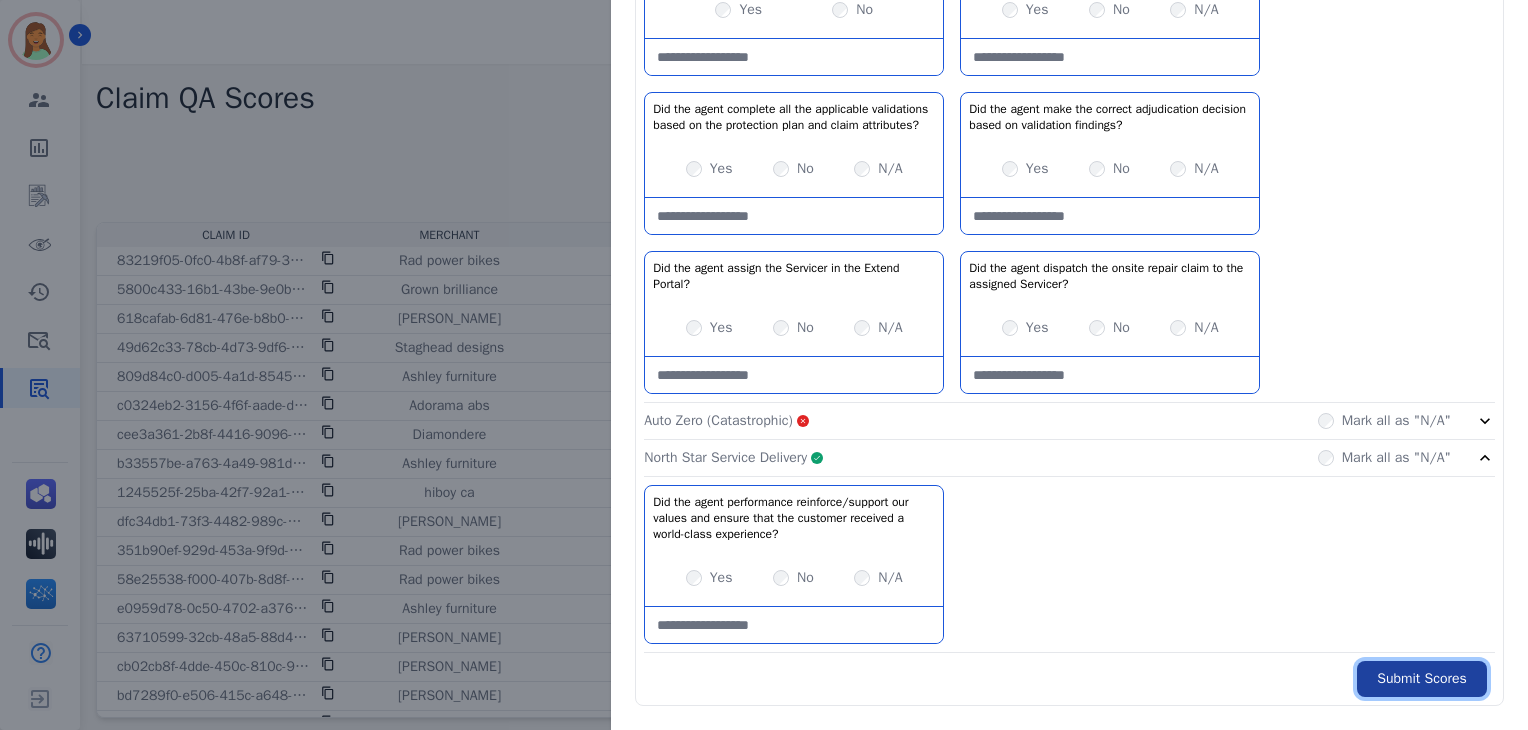 click on "Submit Scores" at bounding box center [1422, 679] 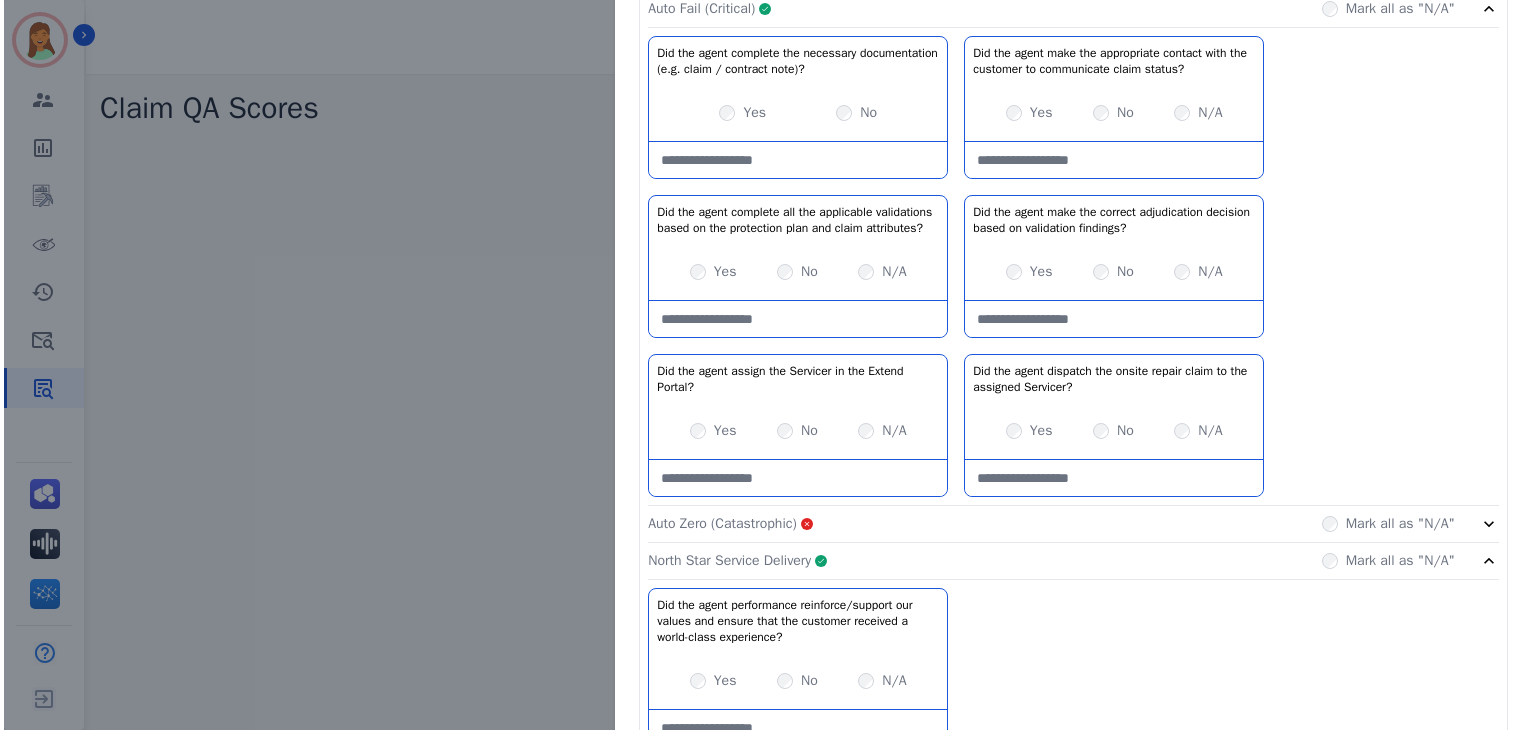 scroll, scrollTop: 0, scrollLeft: 0, axis: both 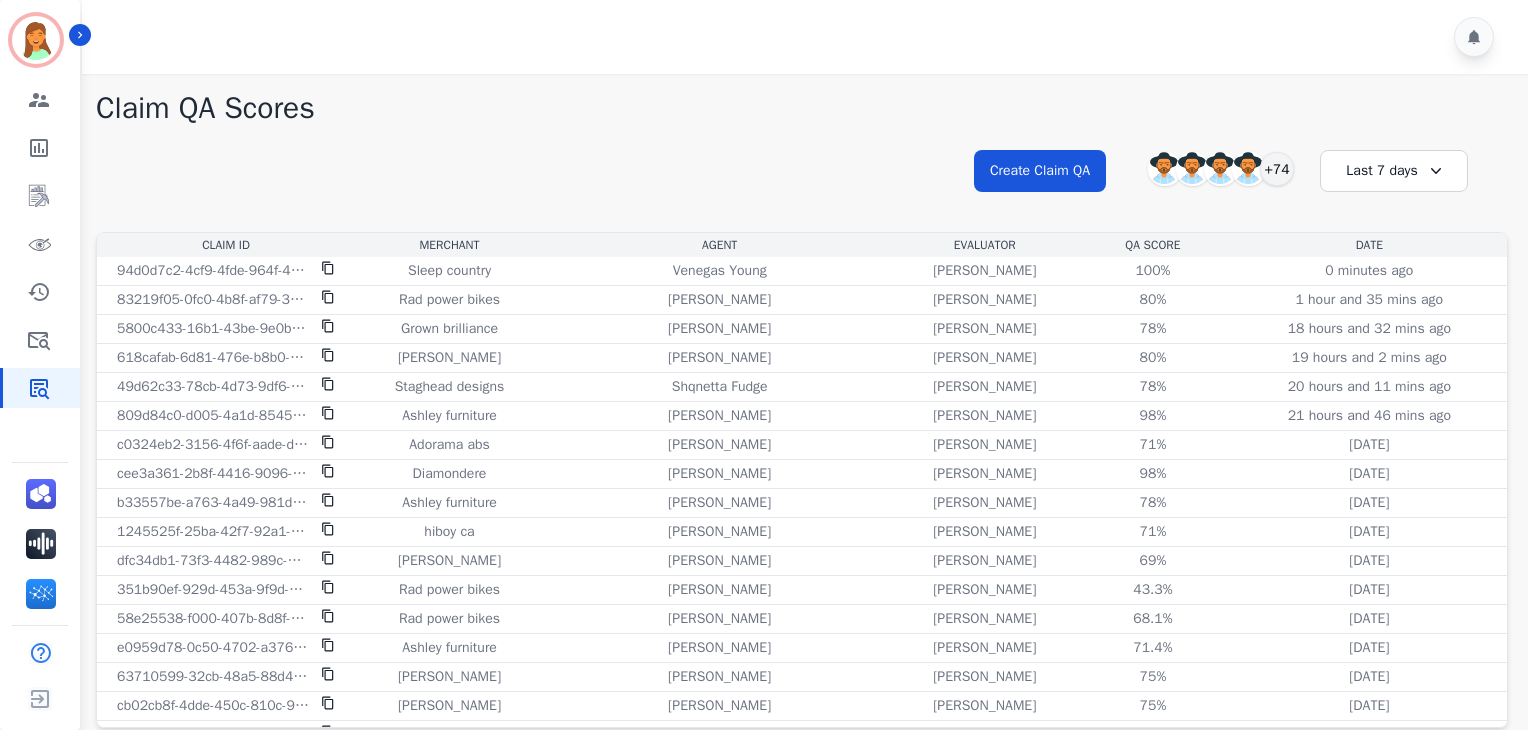 click on "Claim QA Scores" at bounding box center [802, 108] 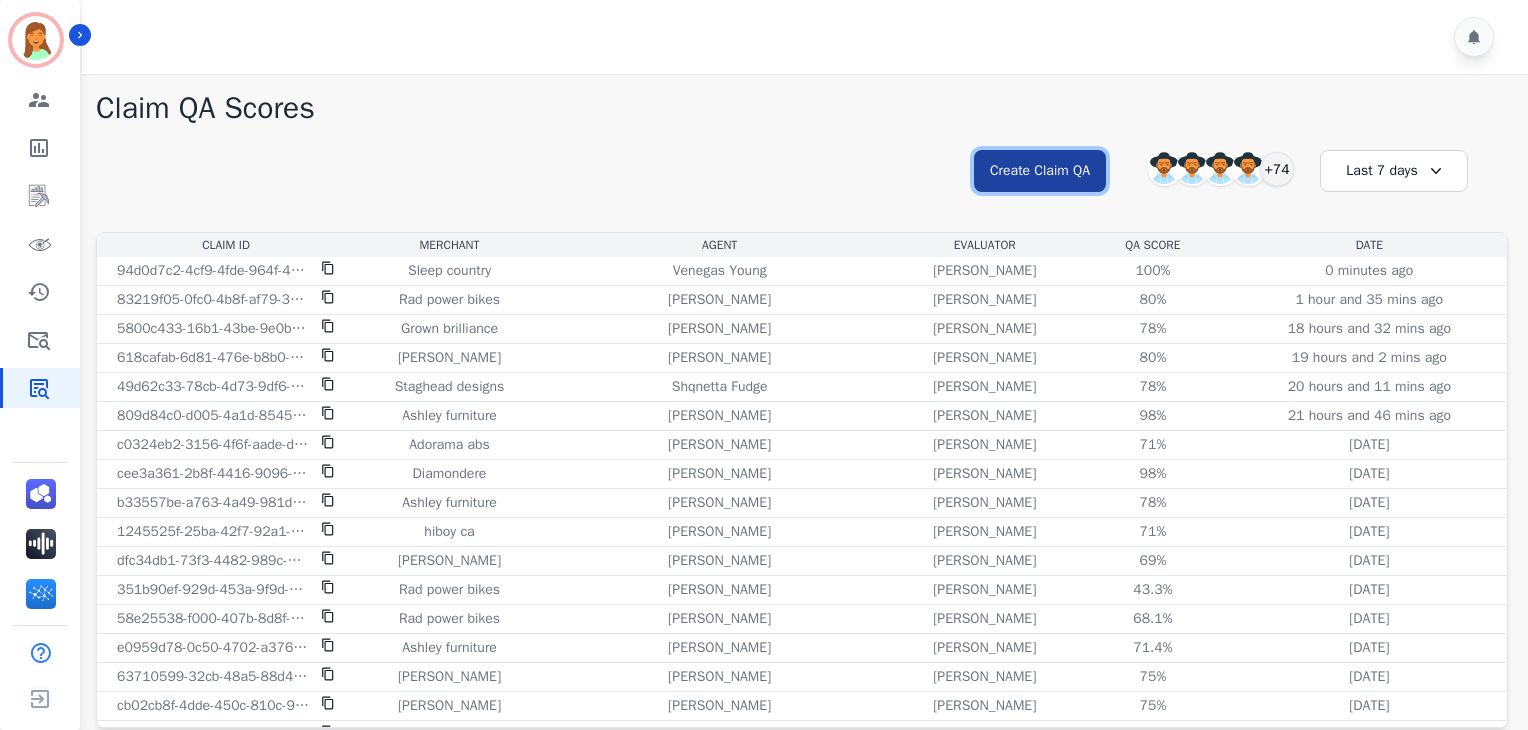click on "Create Claim QA" at bounding box center (1040, 171) 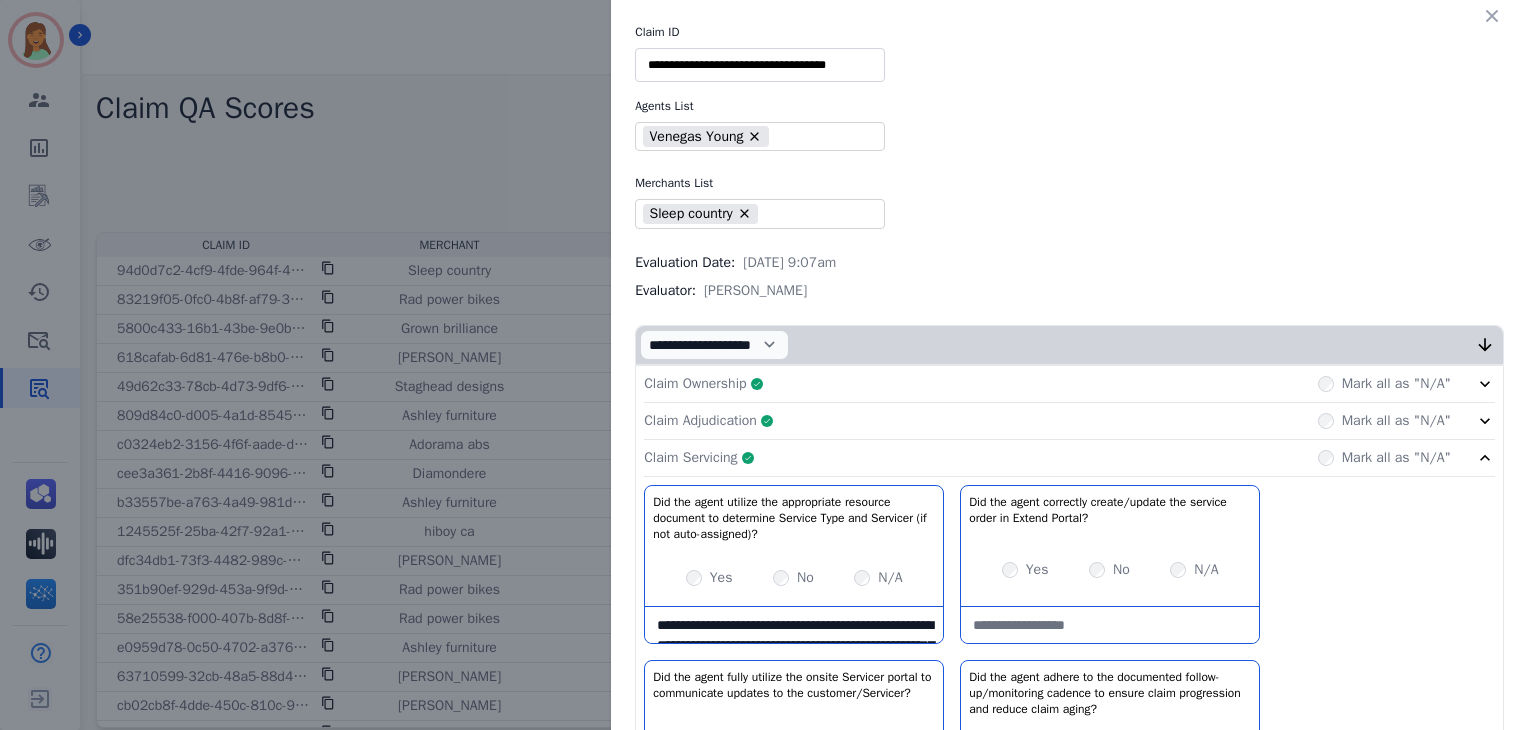 drag, startPoint x: 1492, startPoint y: 6, endPoint x: 1345, endPoint y: 60, distance: 156.6046 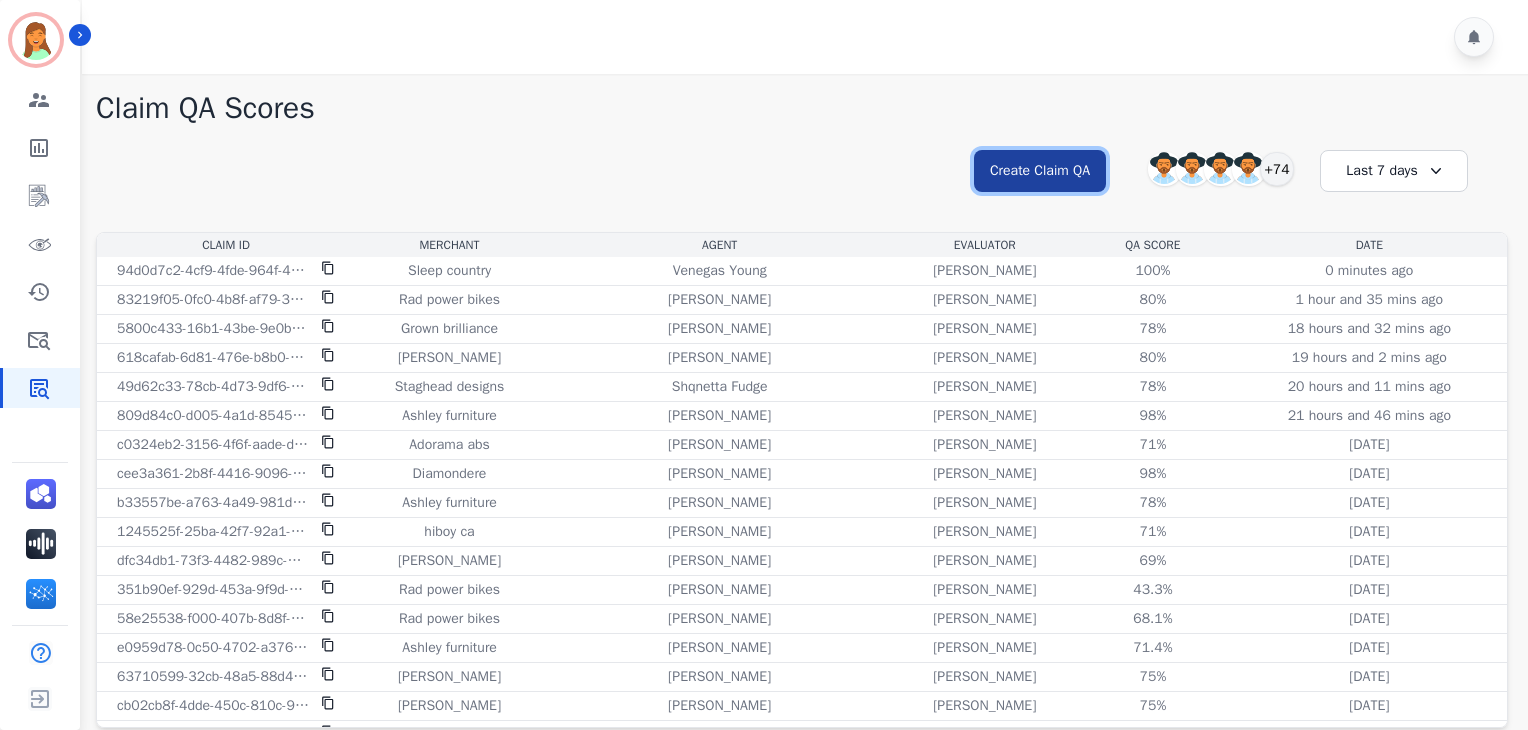 click on "Create Claim QA" at bounding box center (1040, 171) 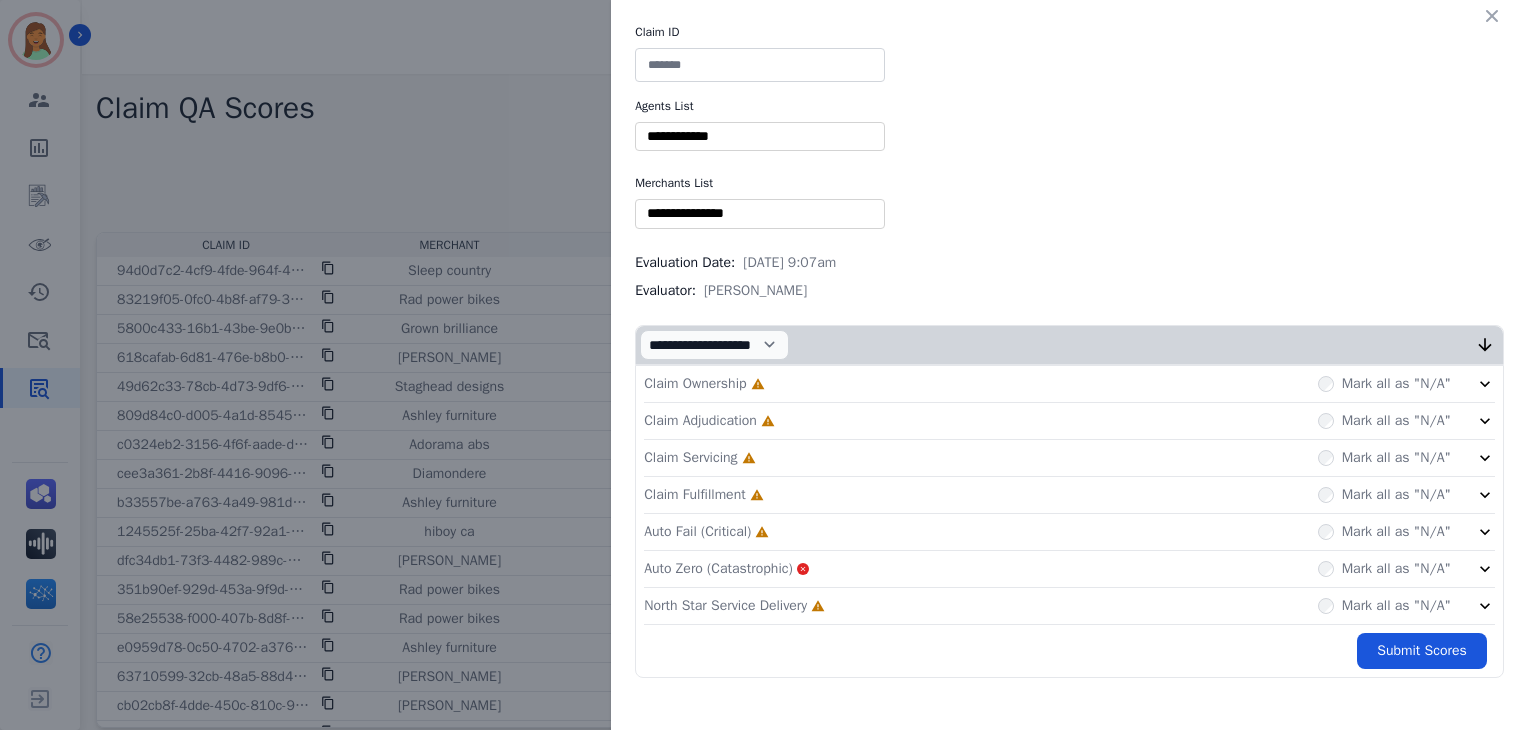 click at bounding box center [760, 65] 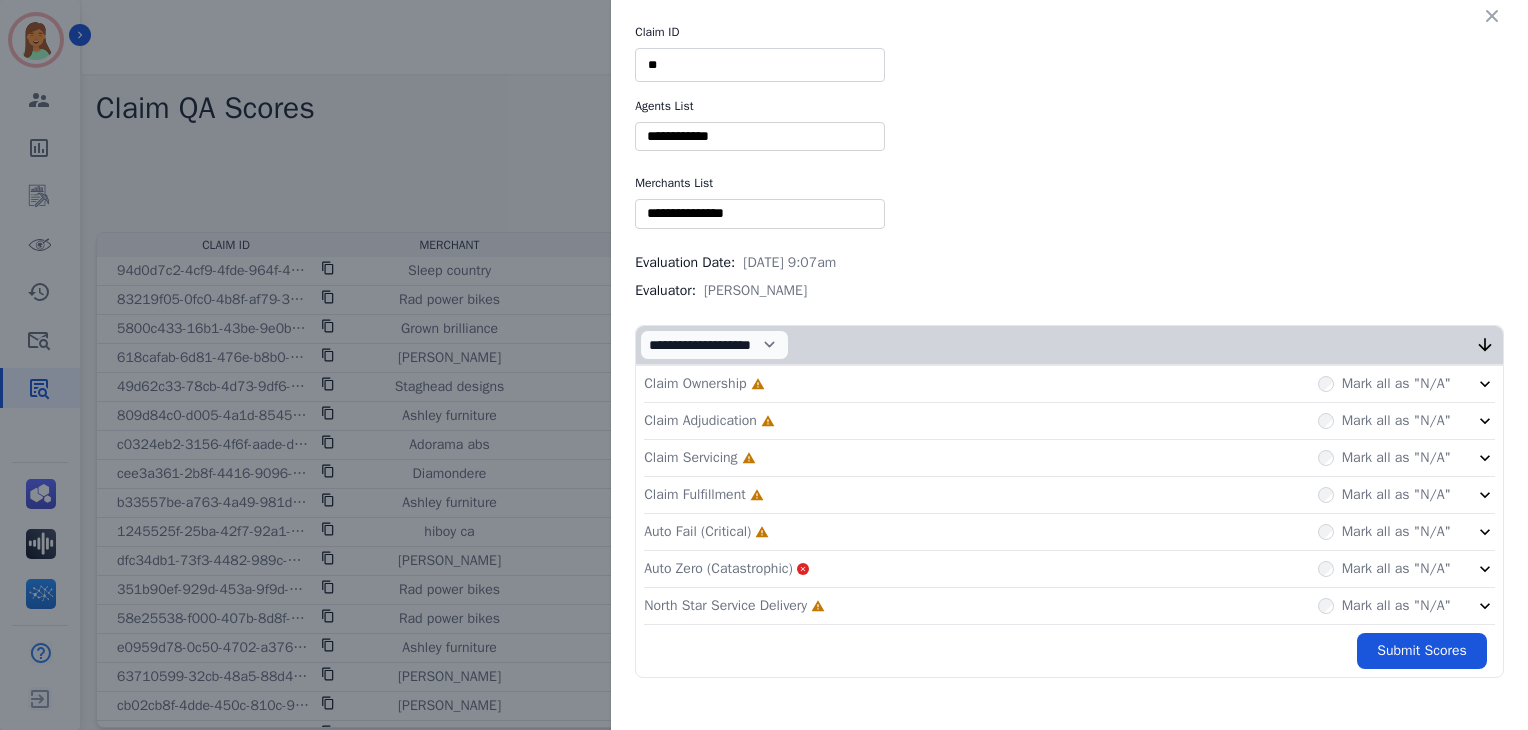 click on "**" at bounding box center [760, 65] 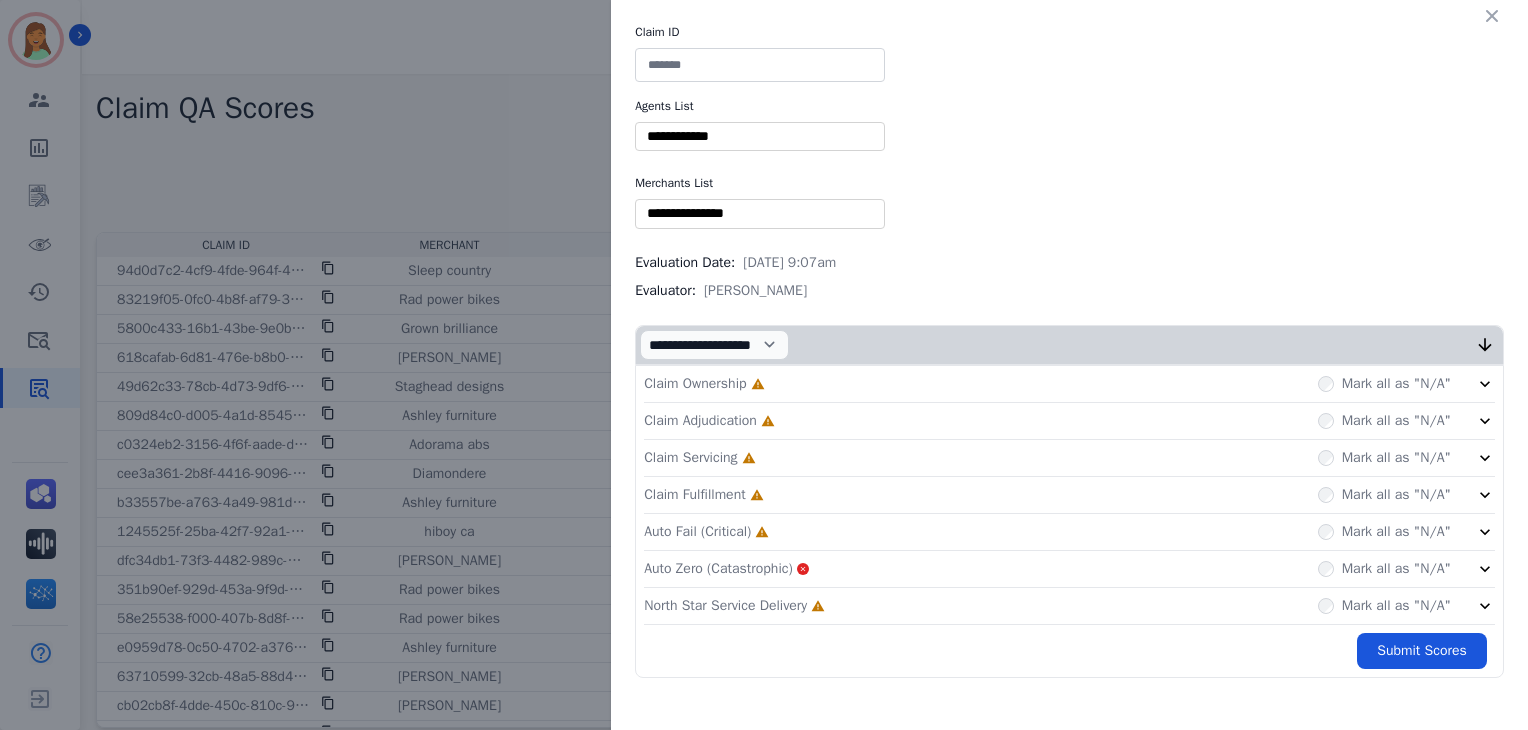 paste on "**********" 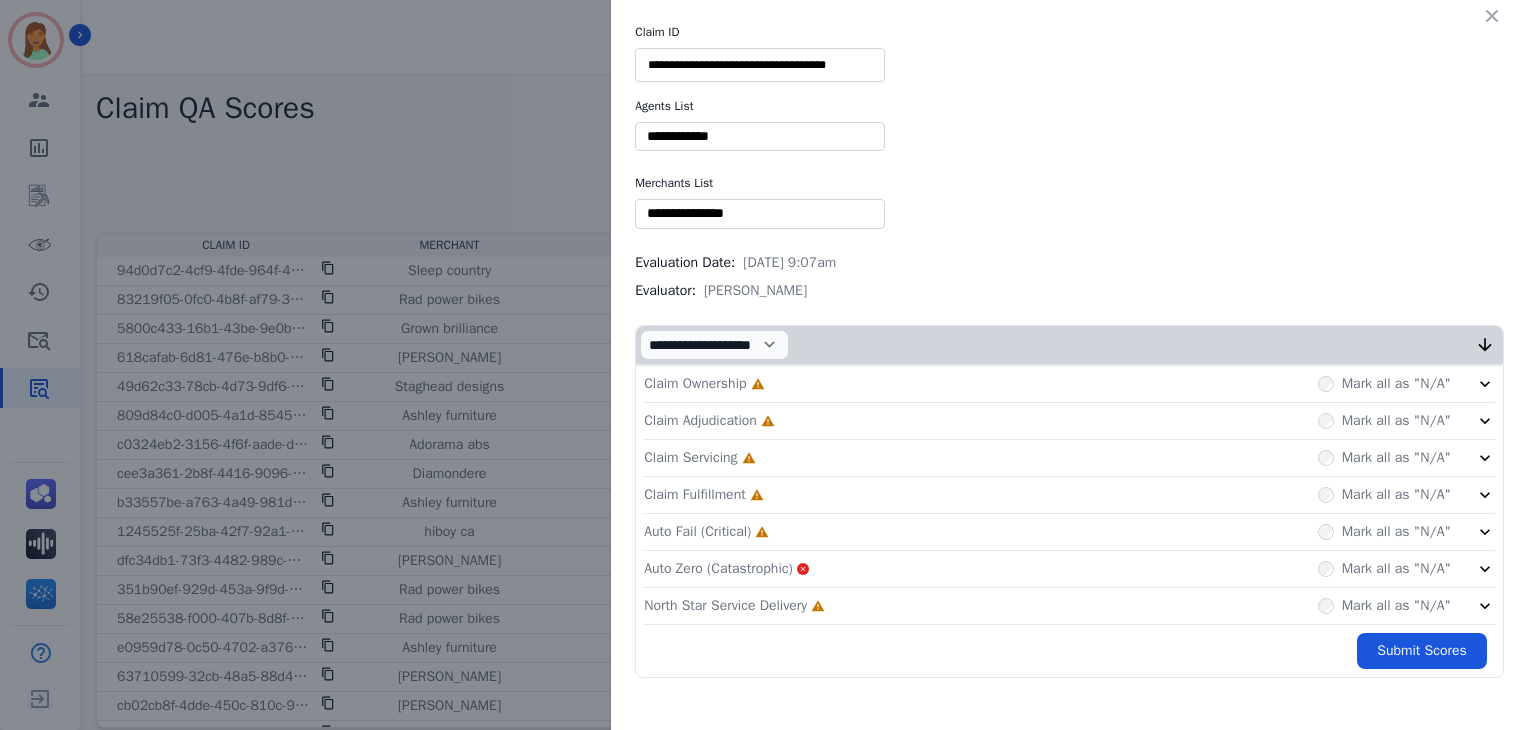 type on "**********" 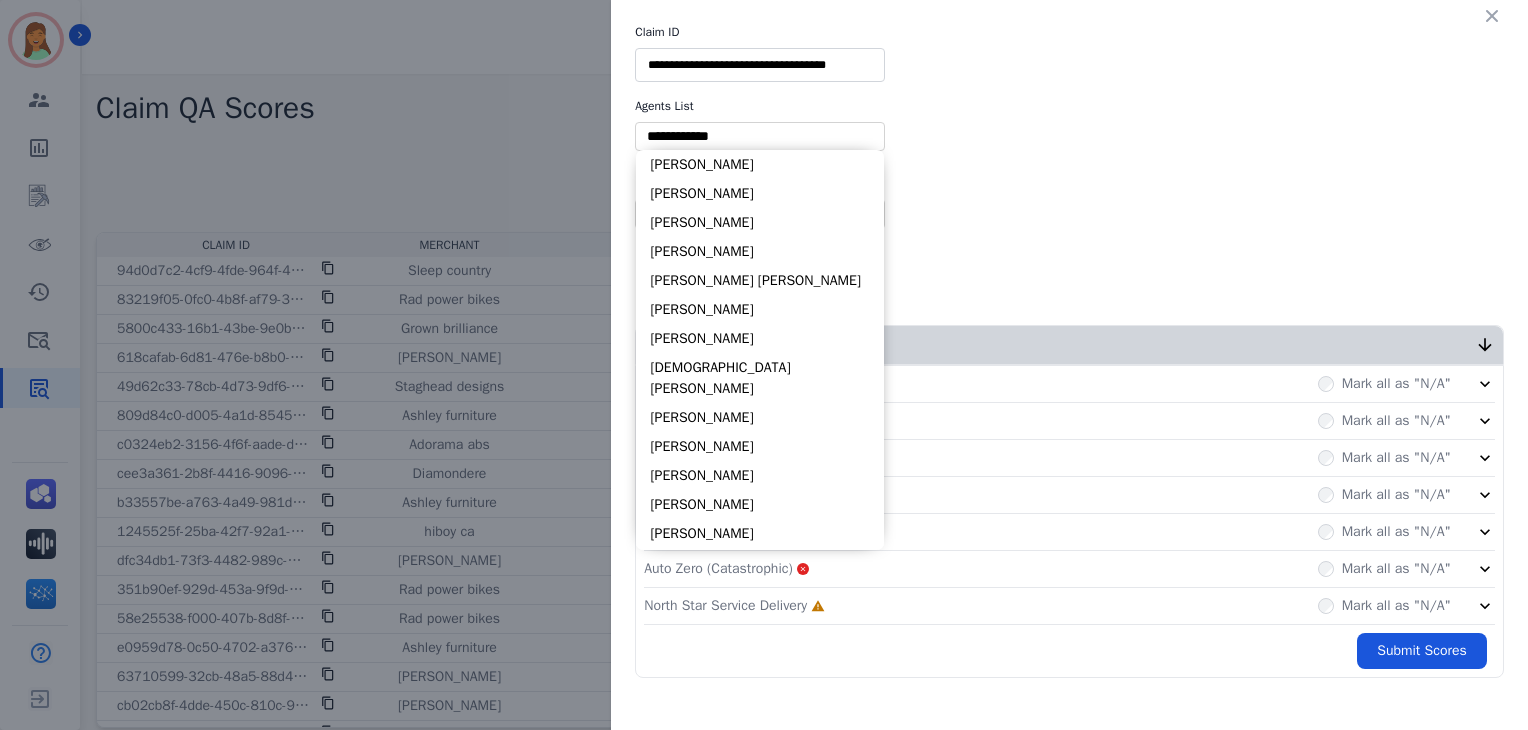 click at bounding box center [760, 136] 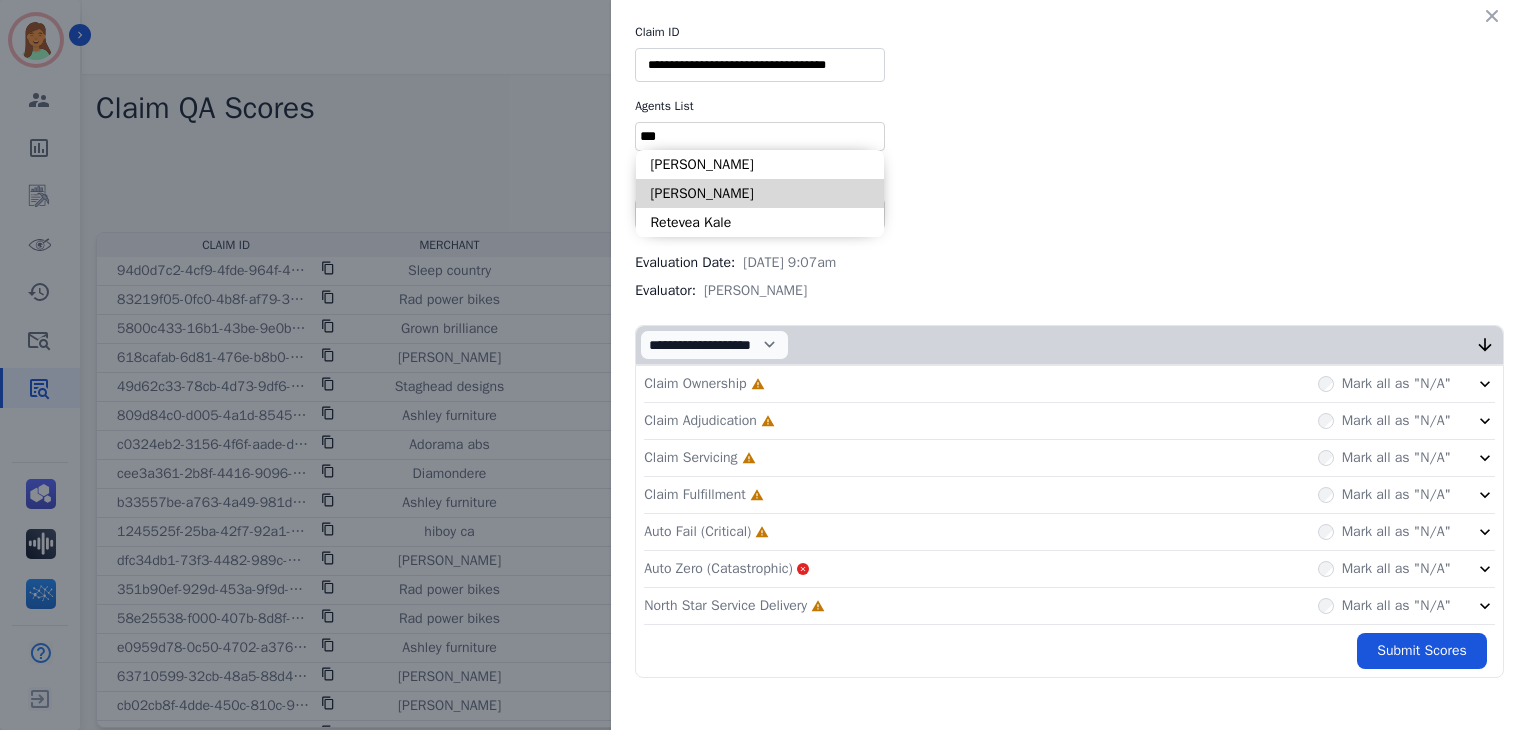type on "***" 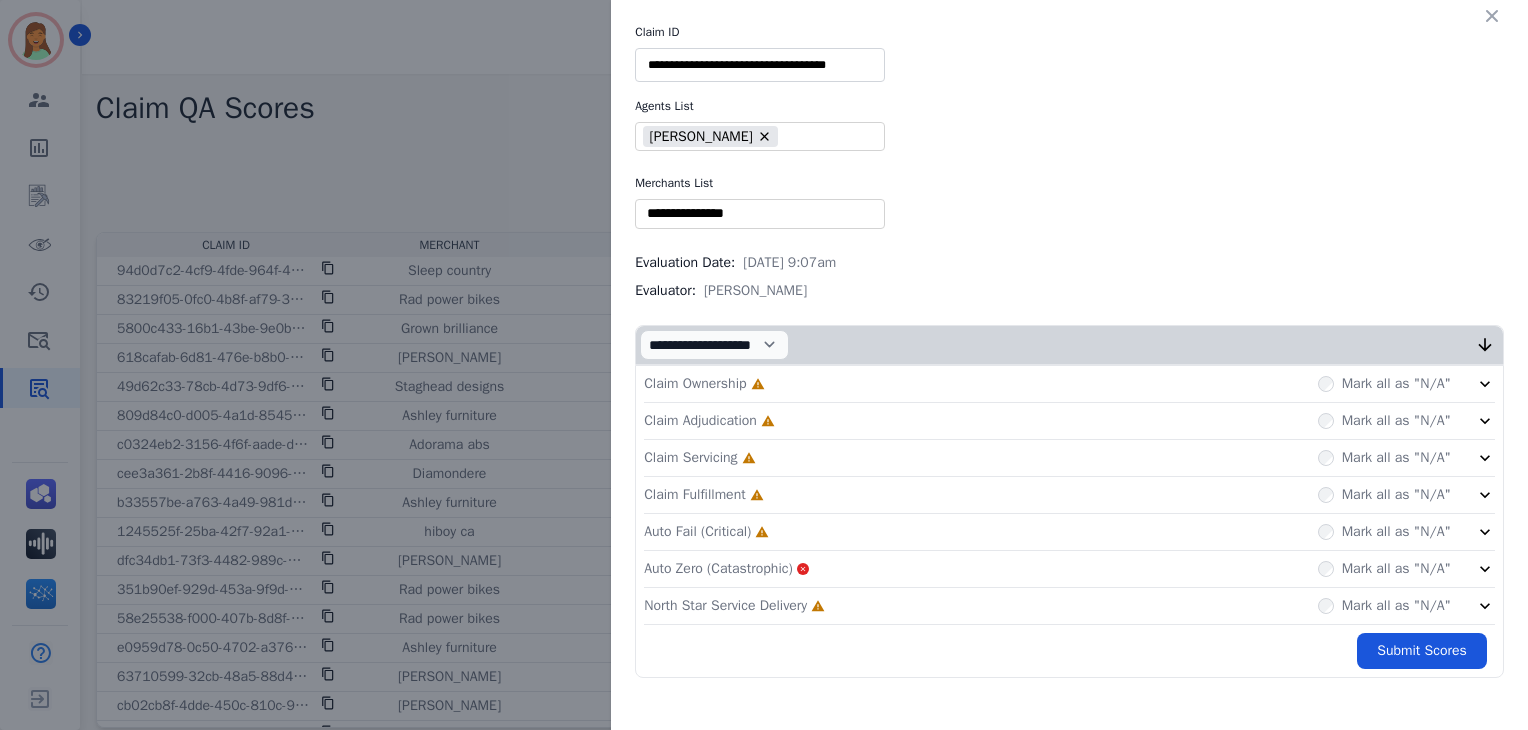 click on "**             Blue tiger   Calpak   Watch warehouse   Nomad wheels   Scan sound inc   Sleep organics   Modern leisure   Treadmill outlet   Painted fox homes   Sportrx   Lensdirect   2loud 2bad   Moment   Thepulsebeats   Premier sheds direct   Fitment industries   [PERSON_NAME]   Silpada   Outcast garage   Jbl audio" at bounding box center [760, 213] 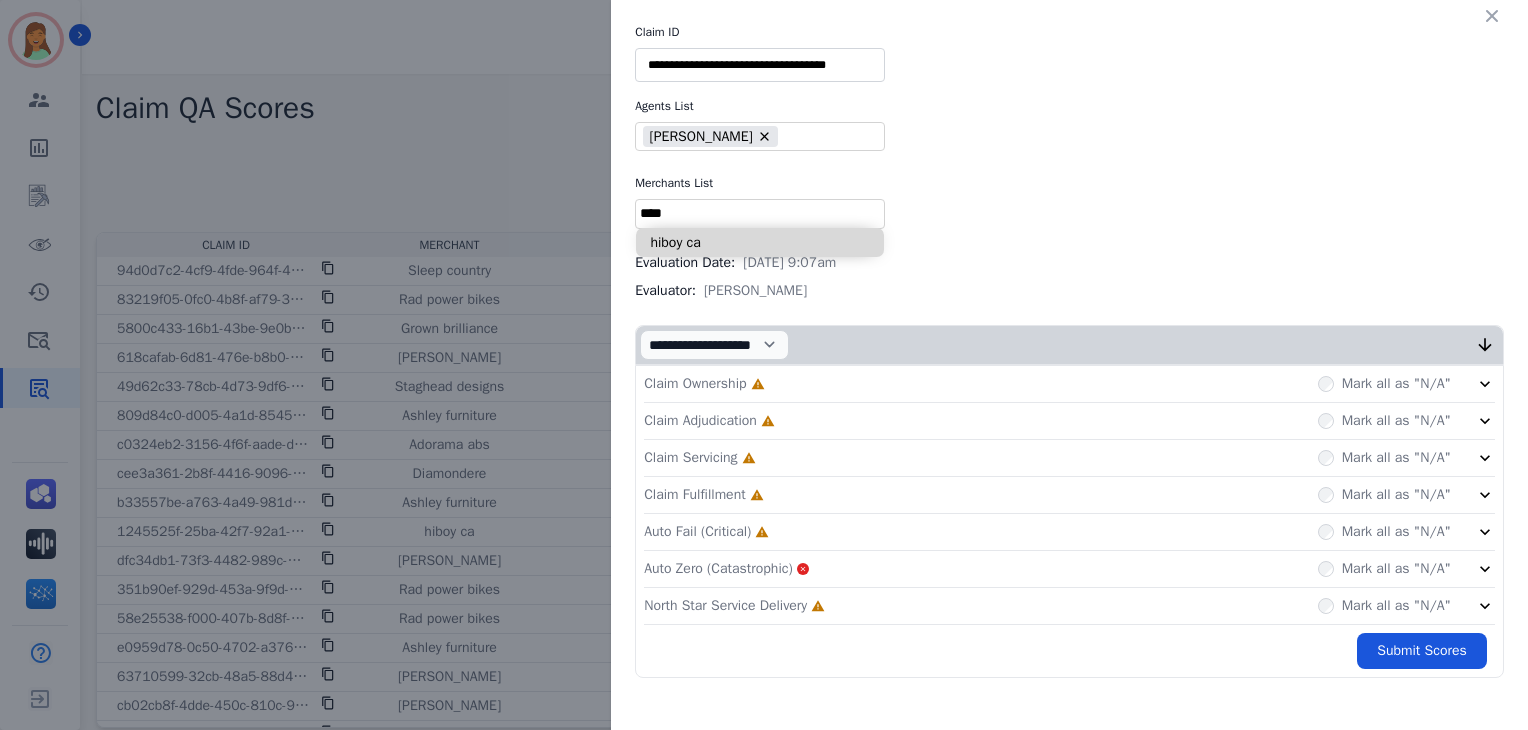 type on "****" 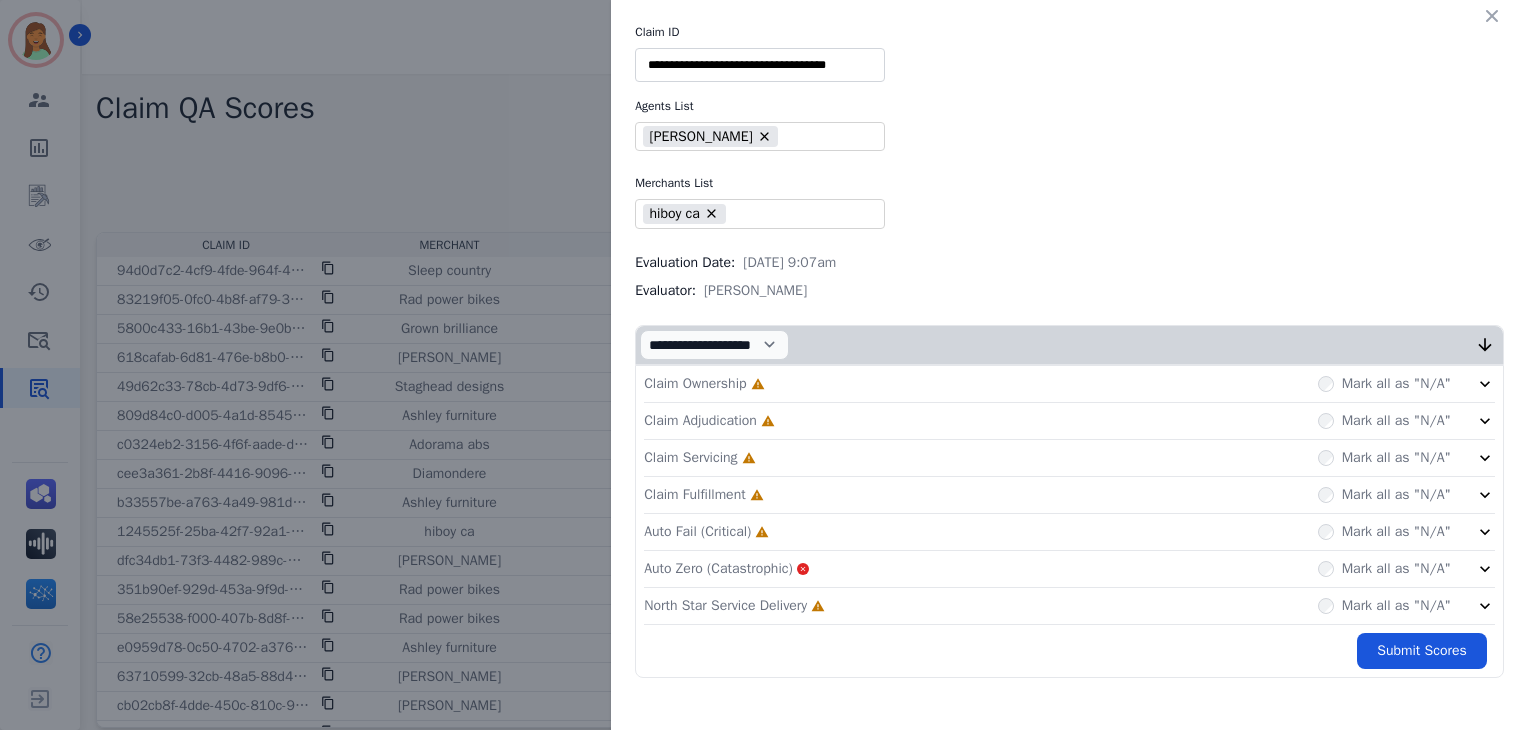 click on "North Star Service Delivery" at bounding box center (725, 606) 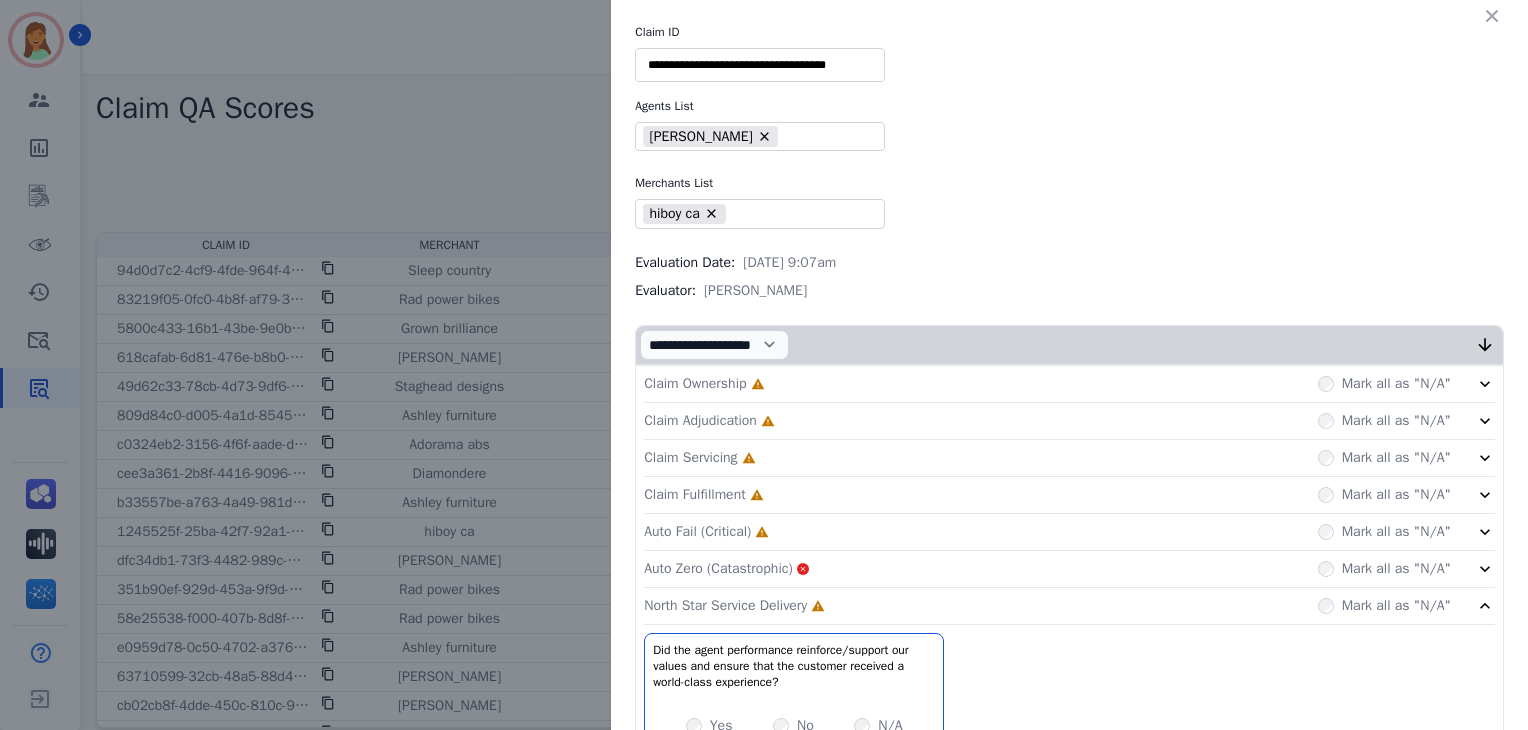 click on "Auto Fail (Critical)     Incomplete         Mark all as "N/A"" 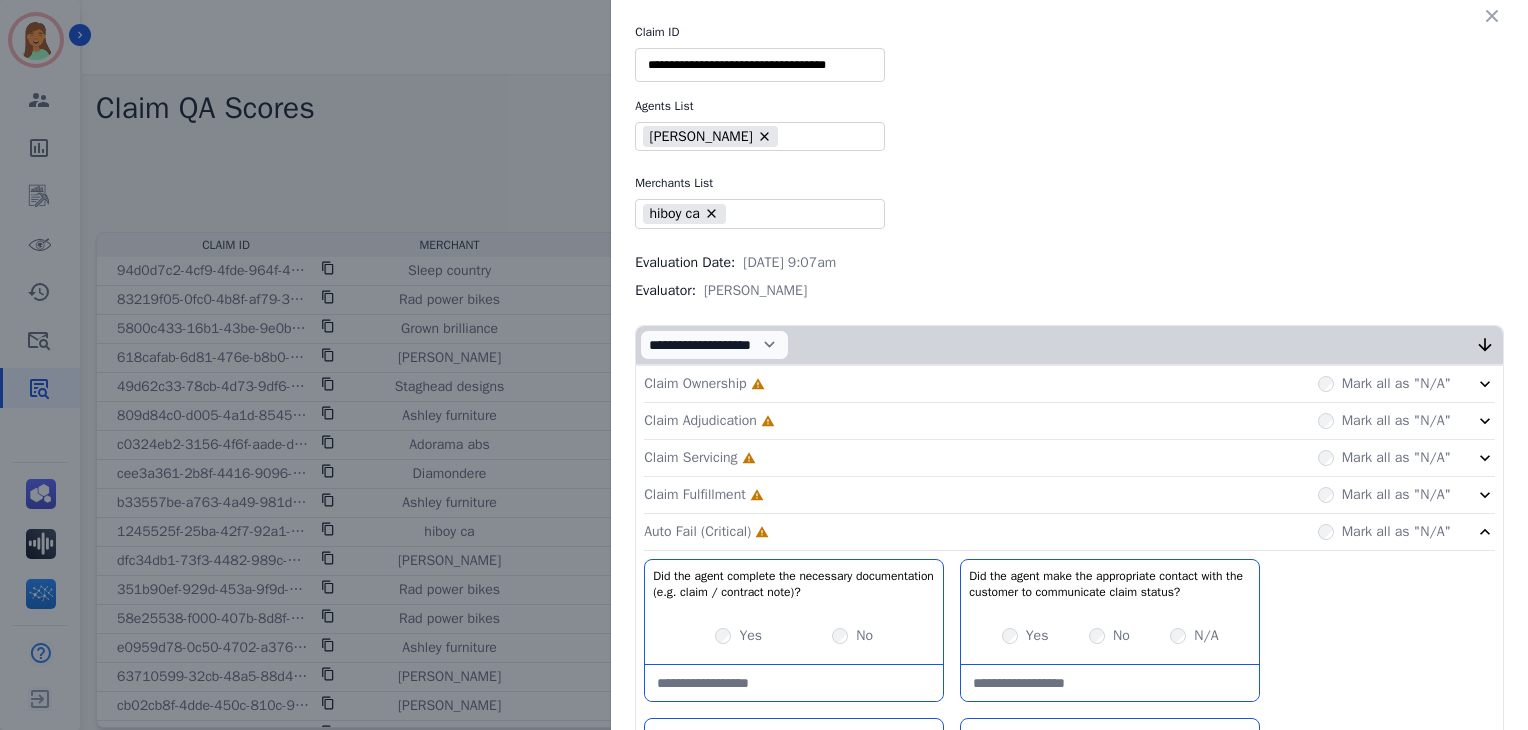 click on "Claim Fulfillment     Incomplete         Mark all as "N/A"" 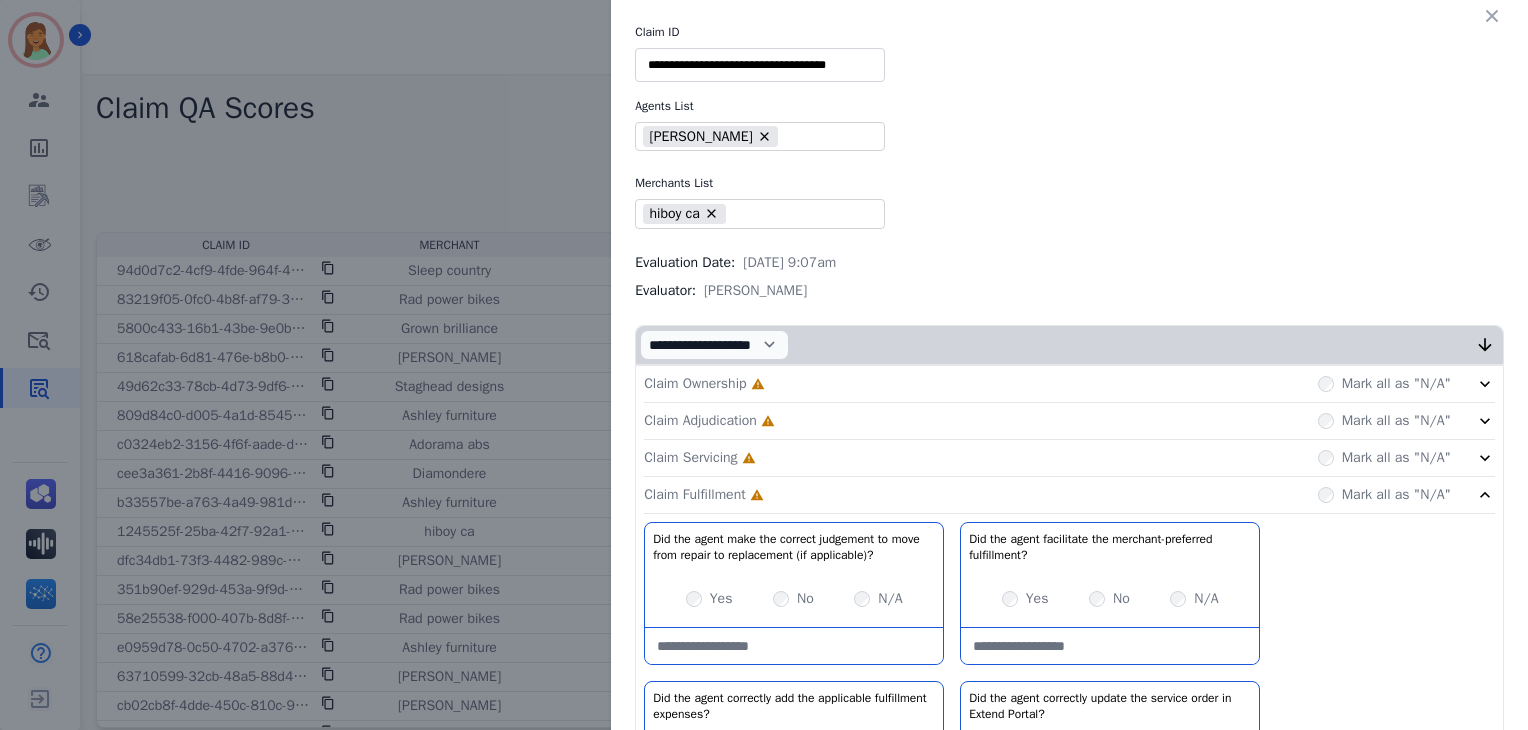 click on "Claim Servicing     Incomplete         Mark all as "N/A"" 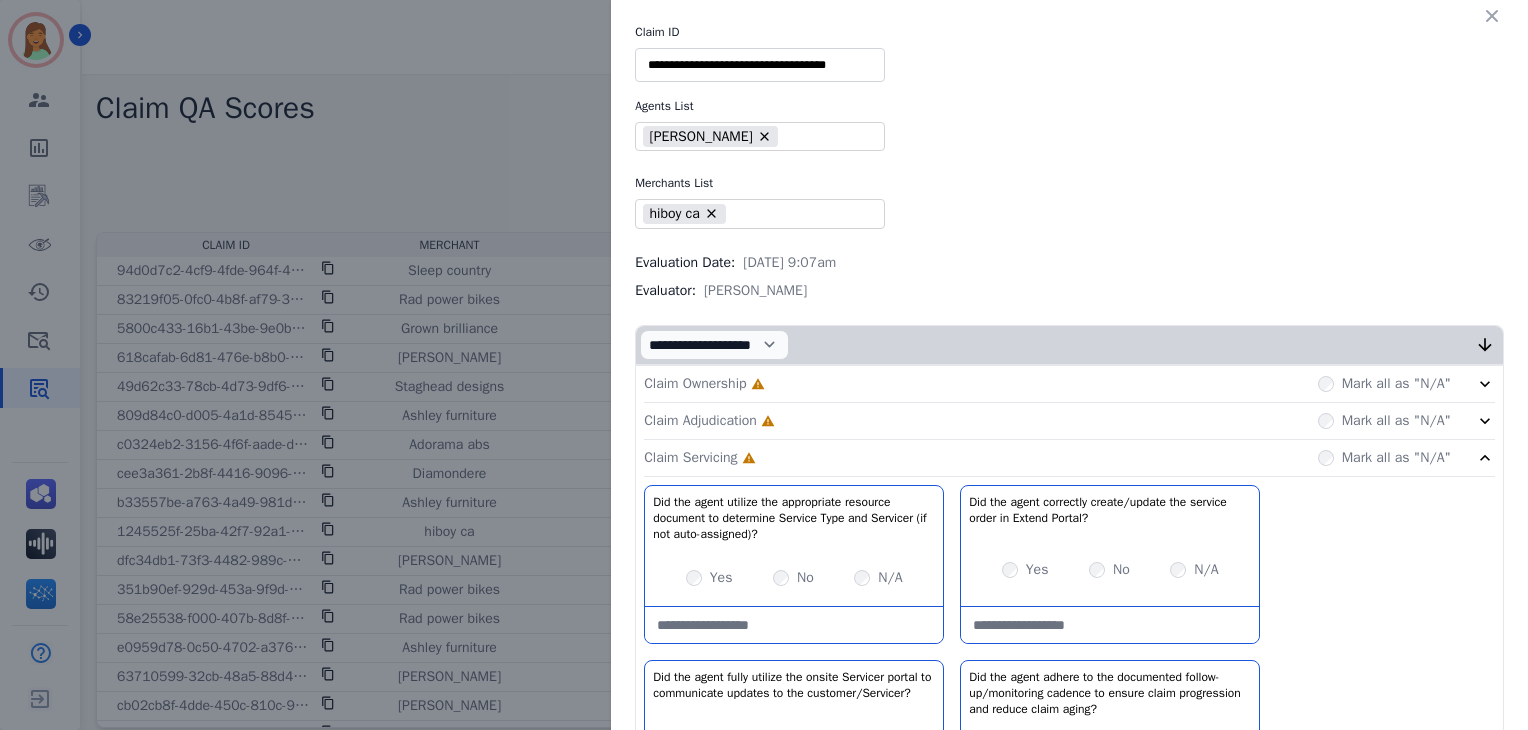drag, startPoint x: 822, startPoint y: 408, endPoint x: 832, endPoint y: 389, distance: 21.470911 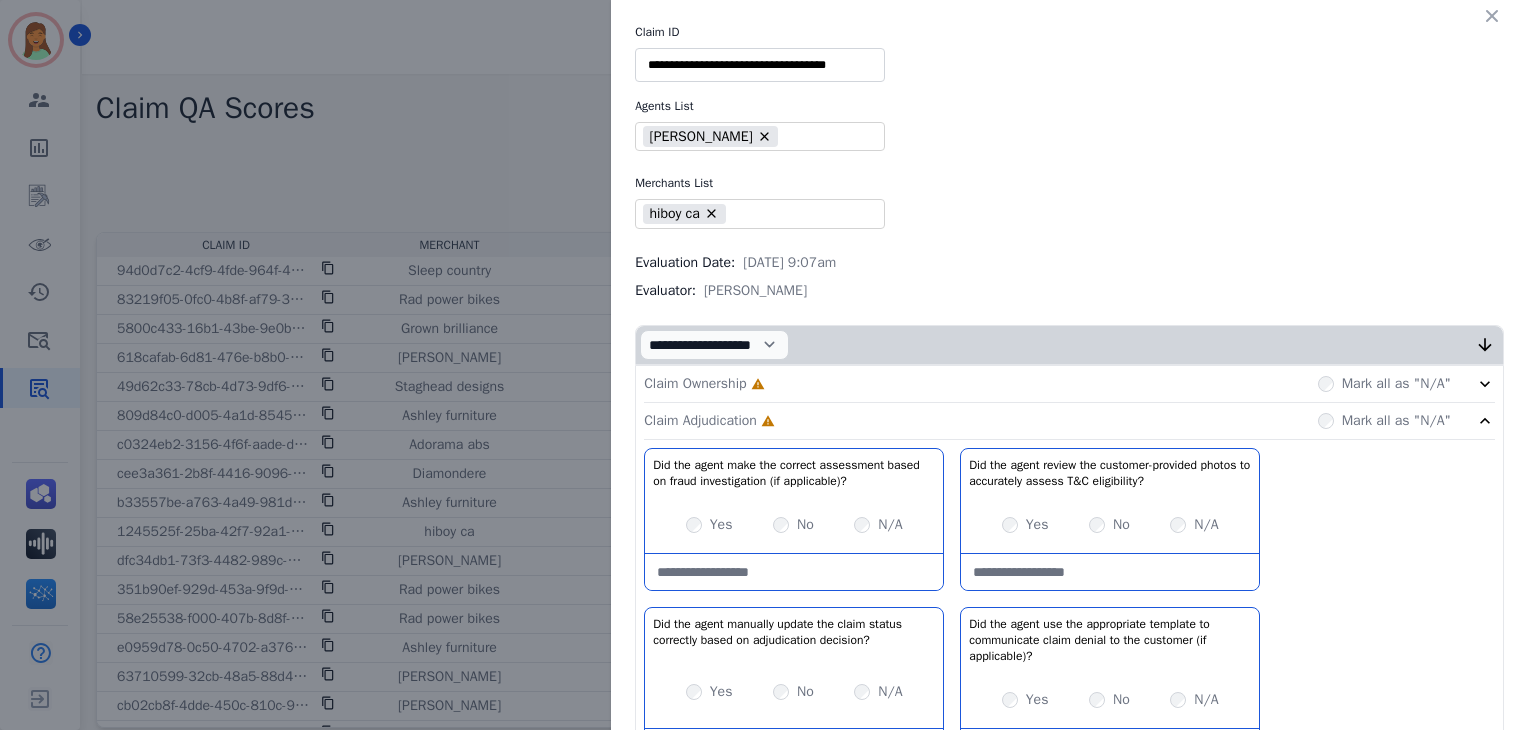 click on "Claim Ownership     Incomplete         Mark all as "N/A"" at bounding box center (1069, 384) 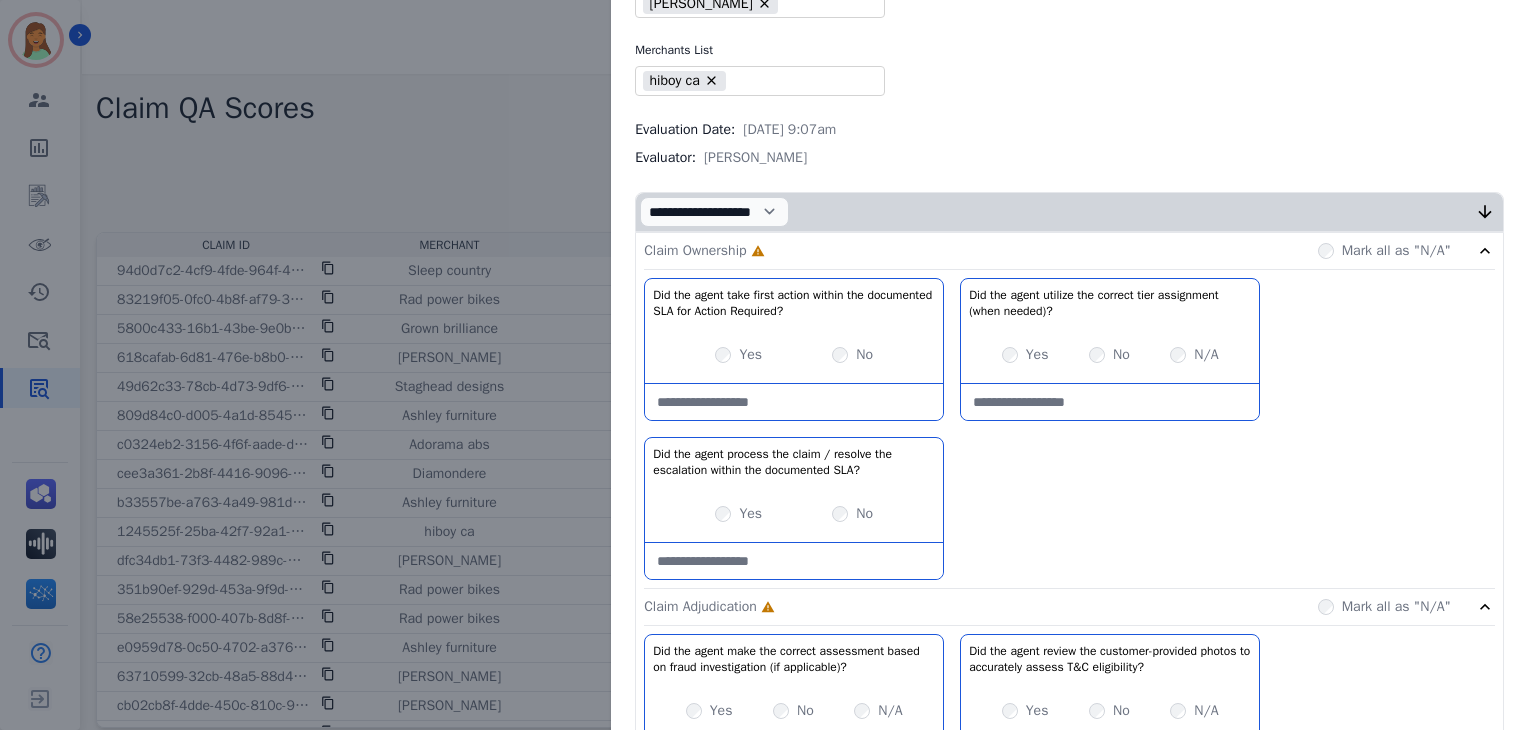 scroll, scrollTop: 266, scrollLeft: 0, axis: vertical 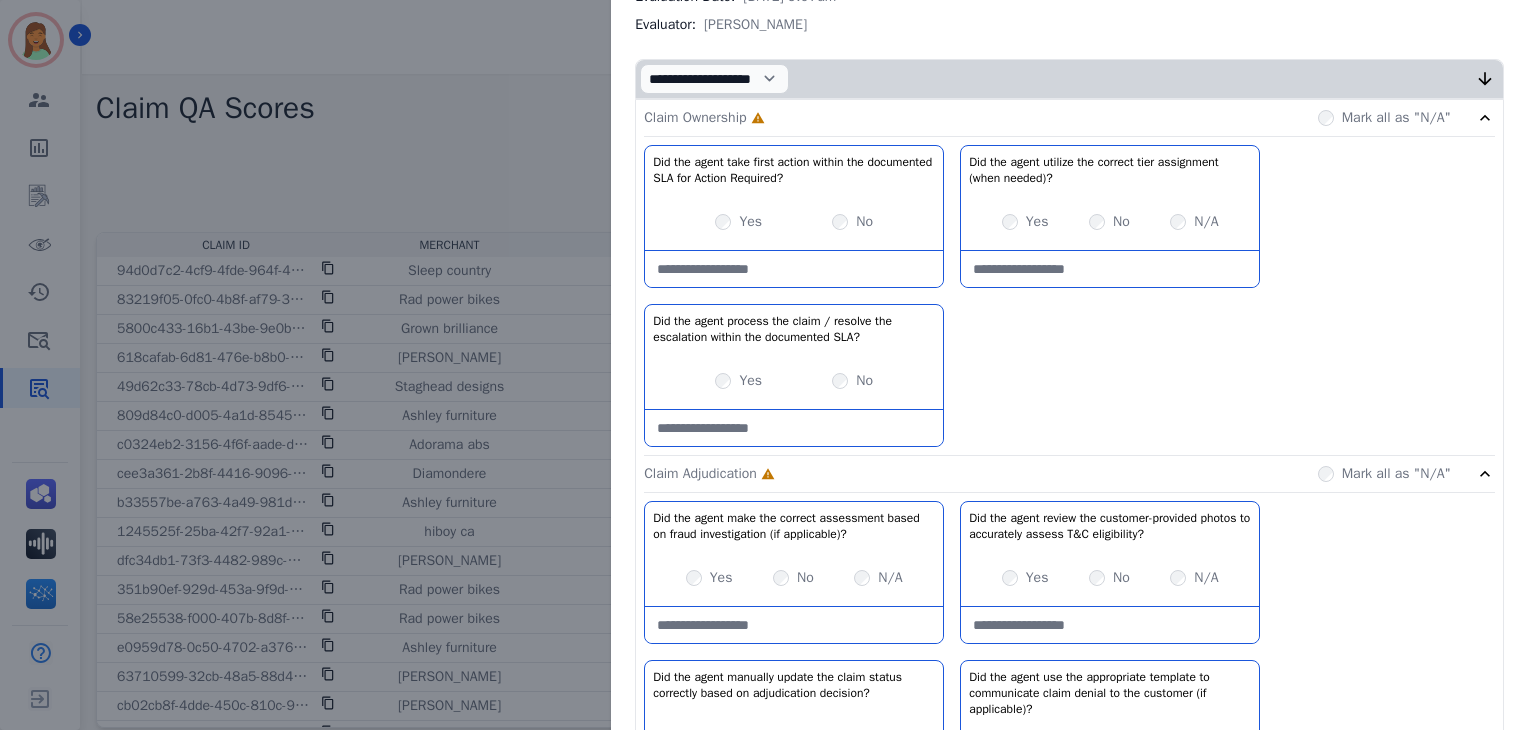 click on "Yes" at bounding box center [1037, 222] 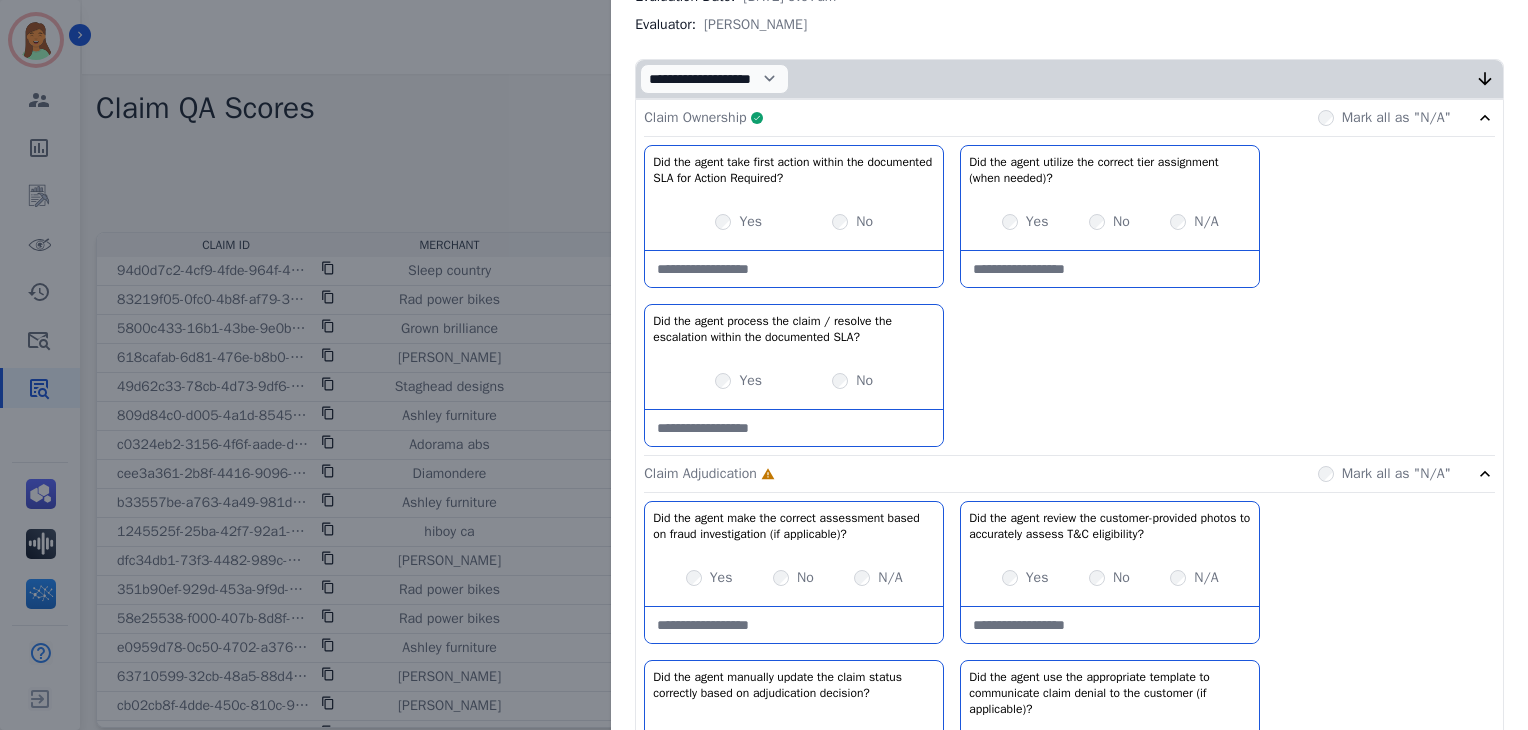click on "Claim Ownership     Complete         Mark all as "N/A"" at bounding box center (1069, 118) 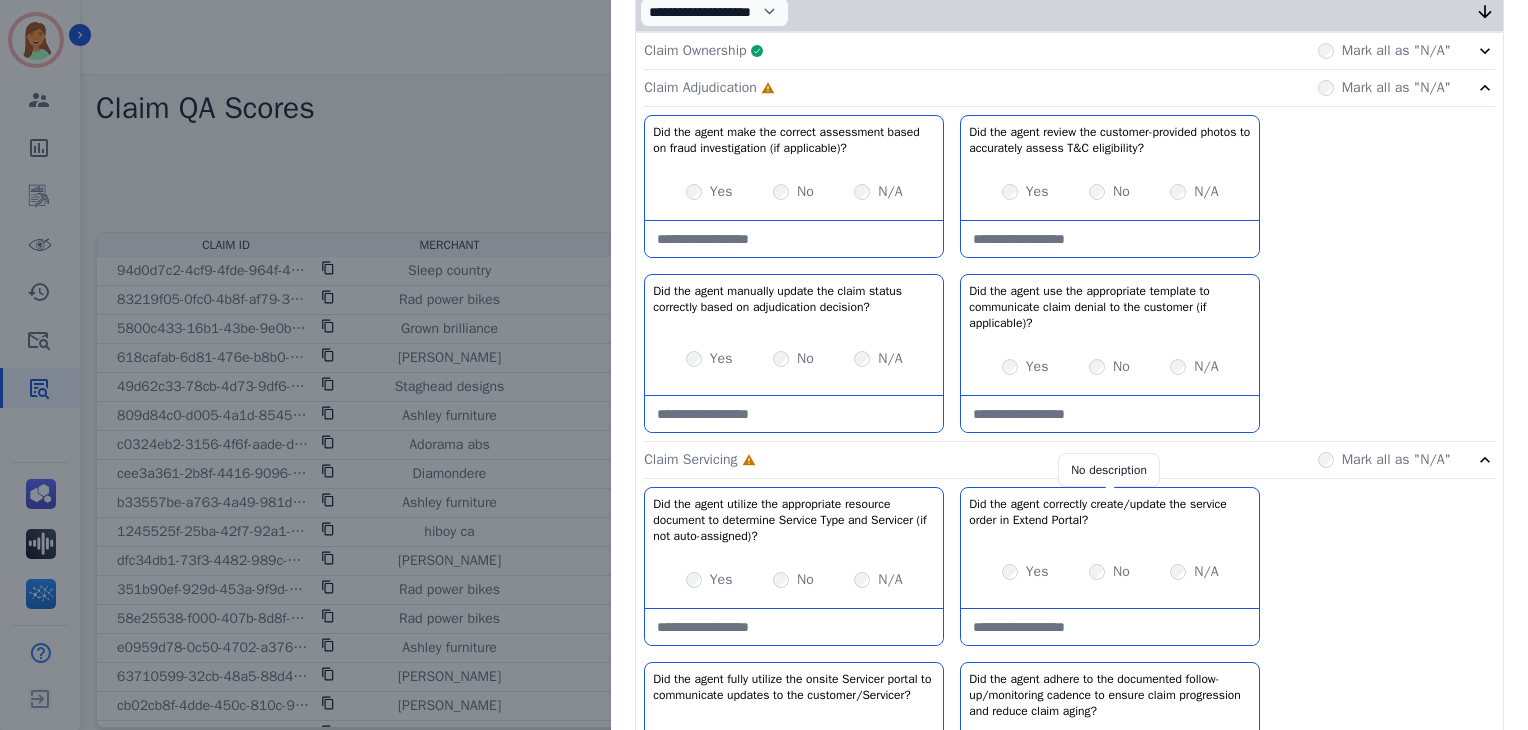 scroll, scrollTop: 336, scrollLeft: 0, axis: vertical 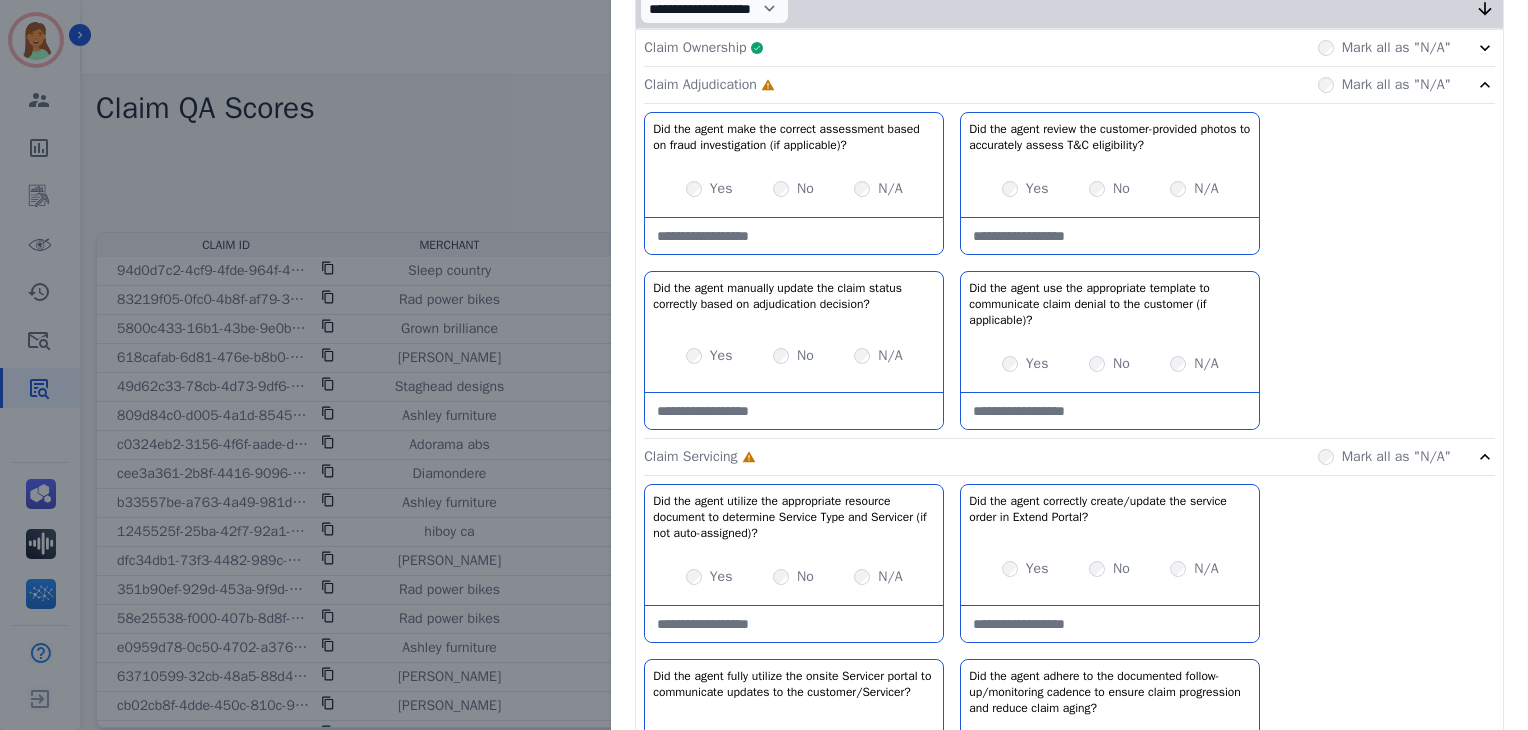 click on "Yes" at bounding box center (721, 356) 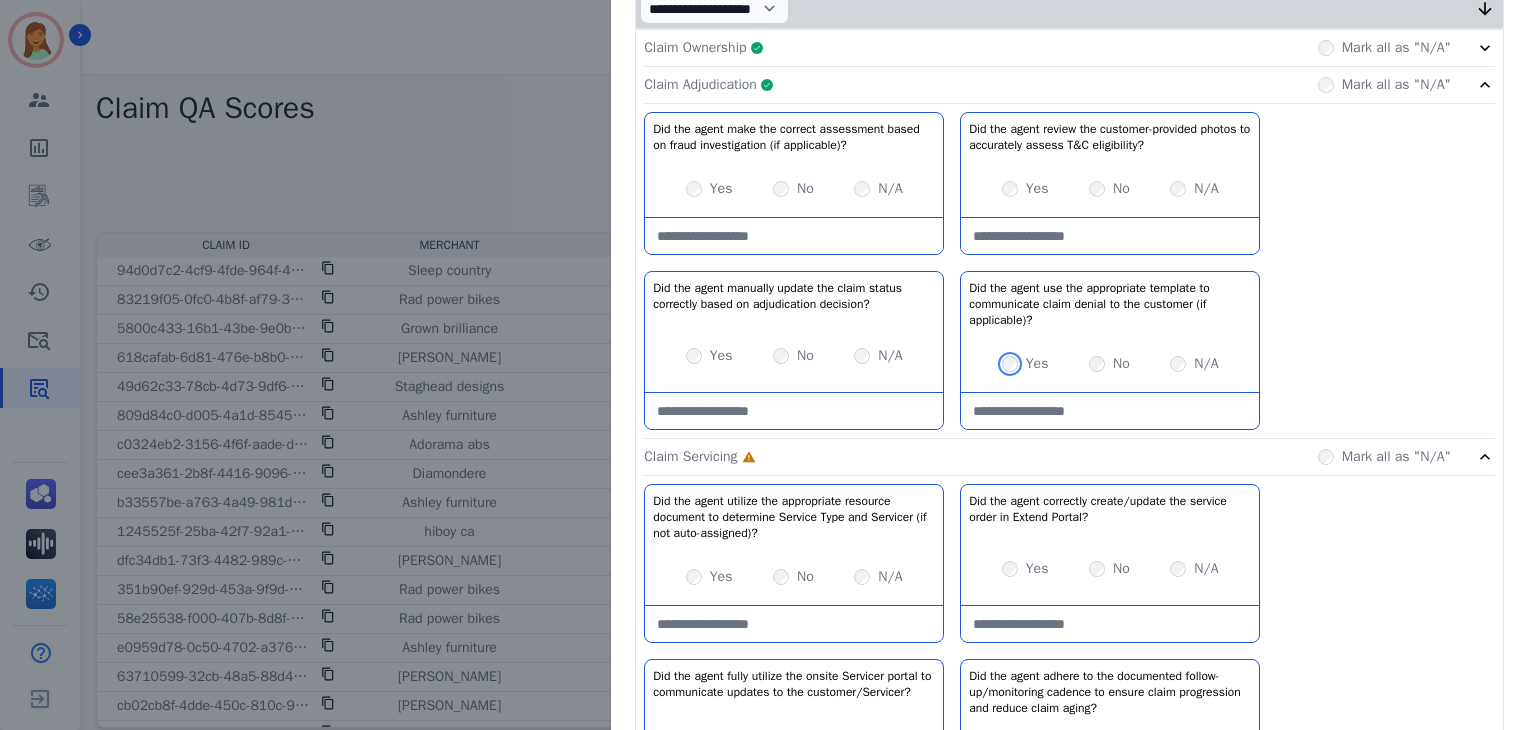scroll, scrollTop: 604, scrollLeft: 0, axis: vertical 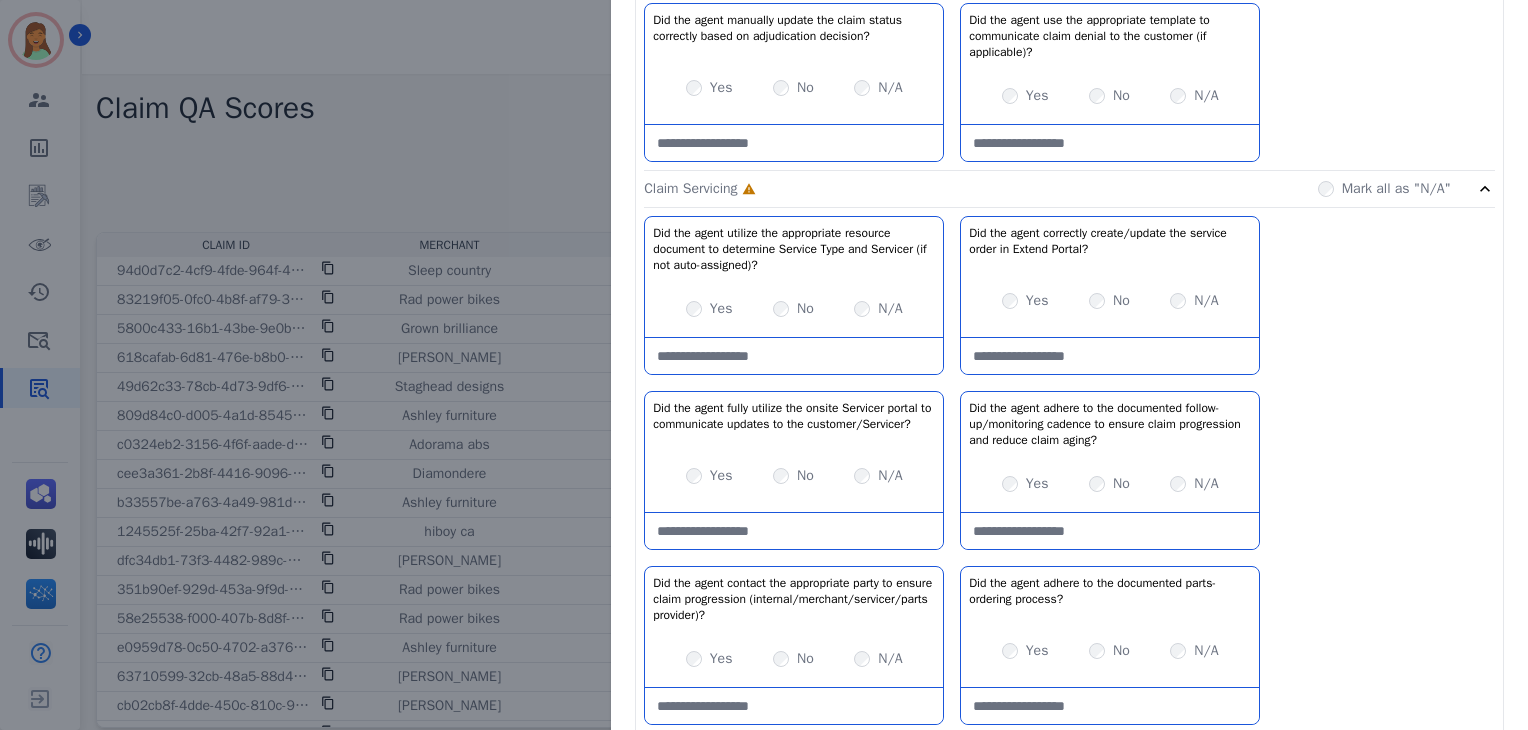 click on "Yes" at bounding box center [1037, 301] 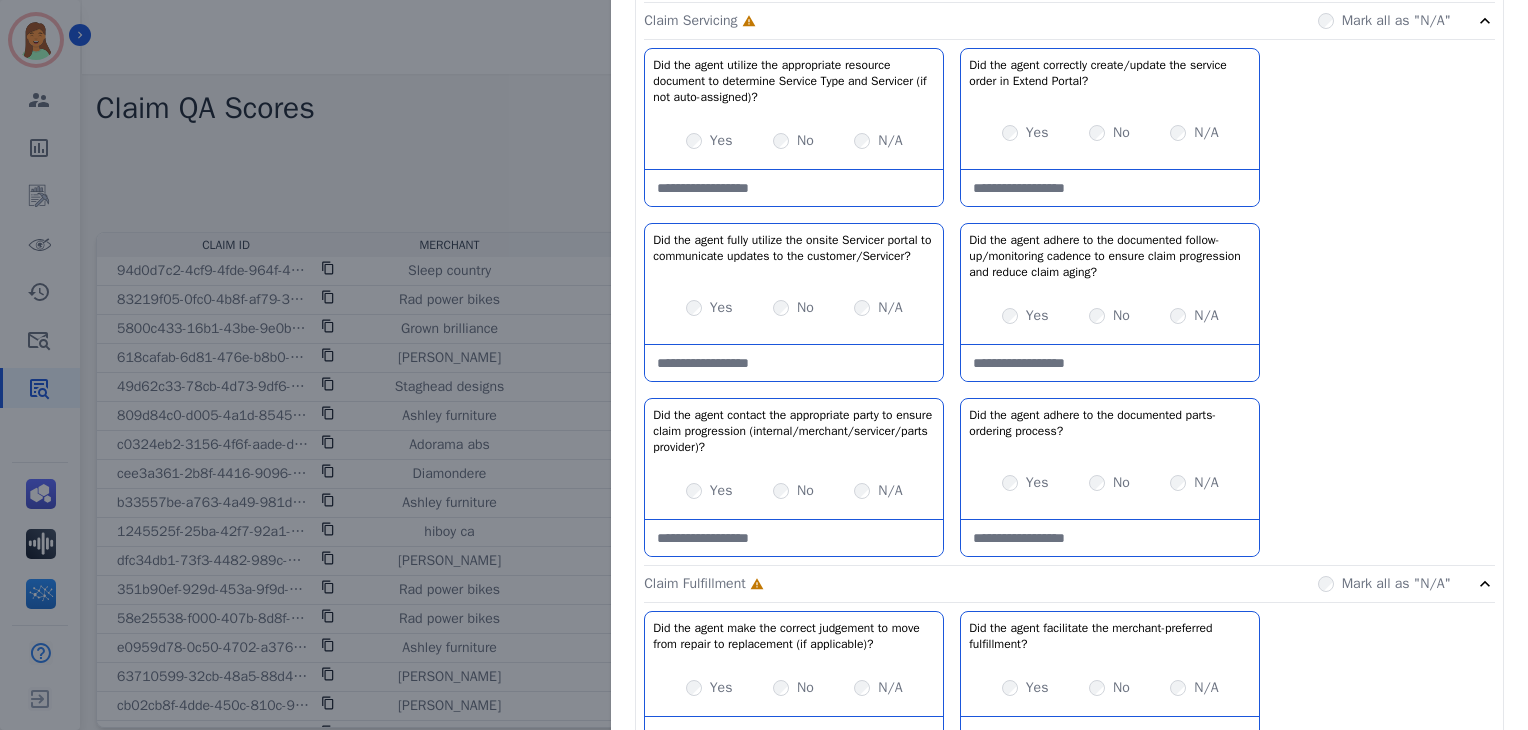 scroll, scrollTop: 823, scrollLeft: 0, axis: vertical 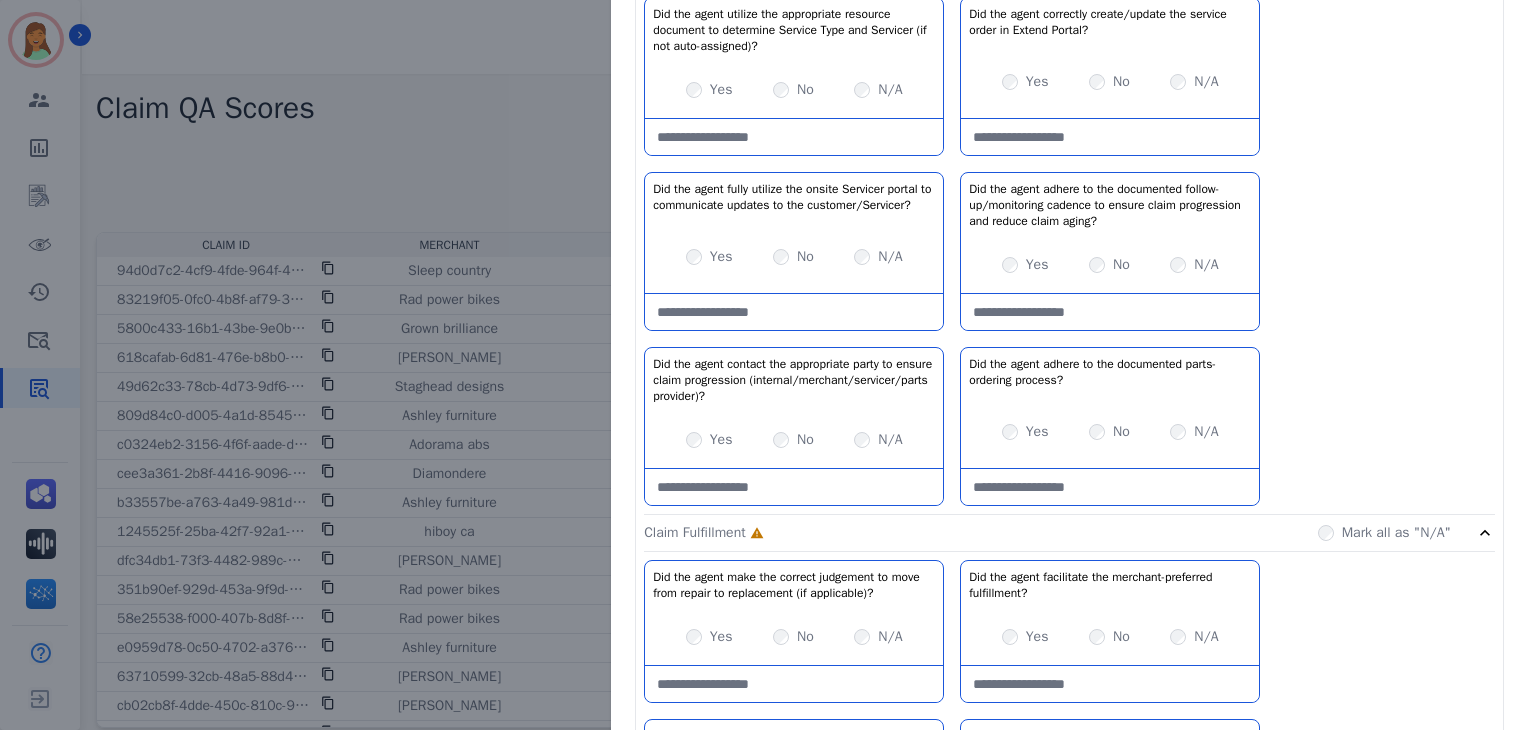 click on "Yes" at bounding box center [709, 90] 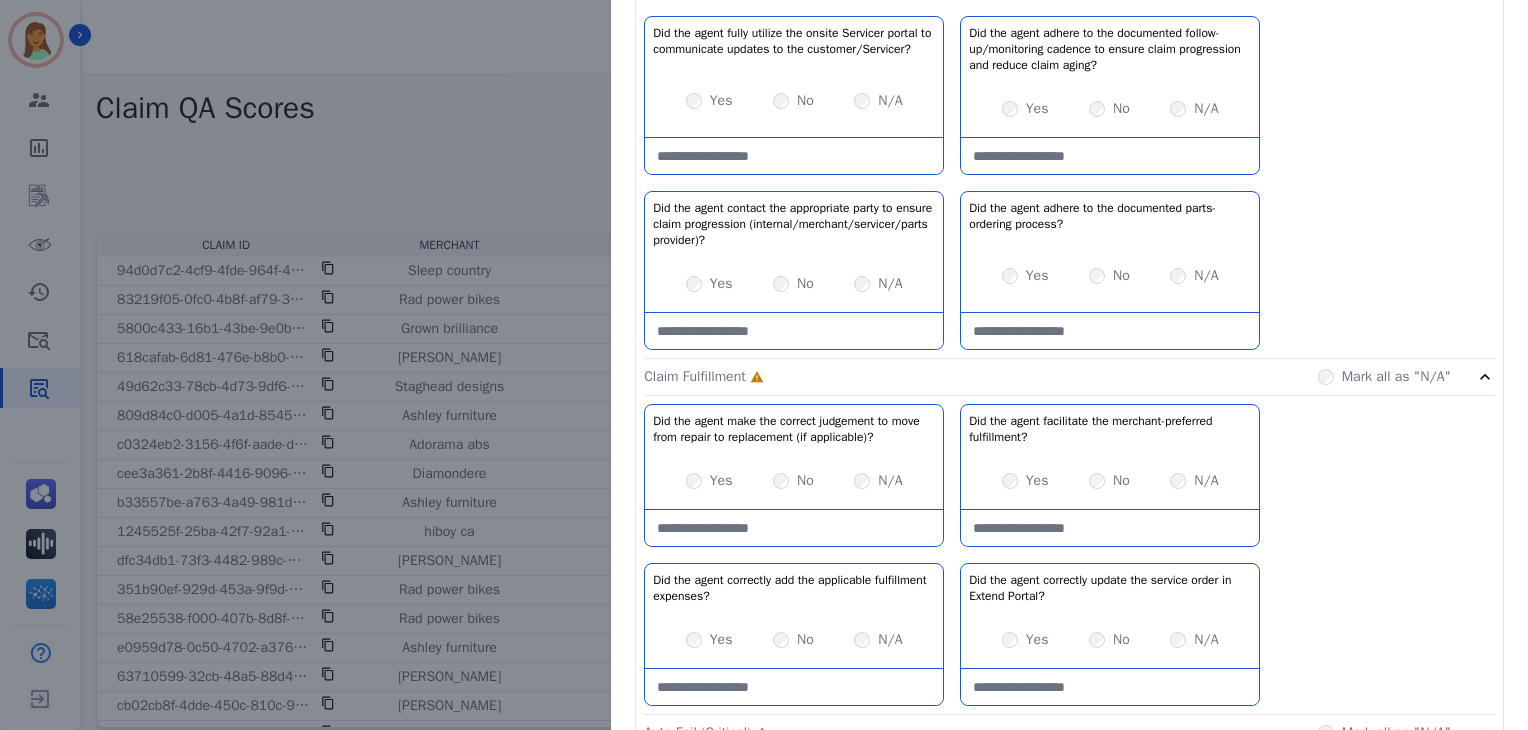 scroll, scrollTop: 990, scrollLeft: 0, axis: vertical 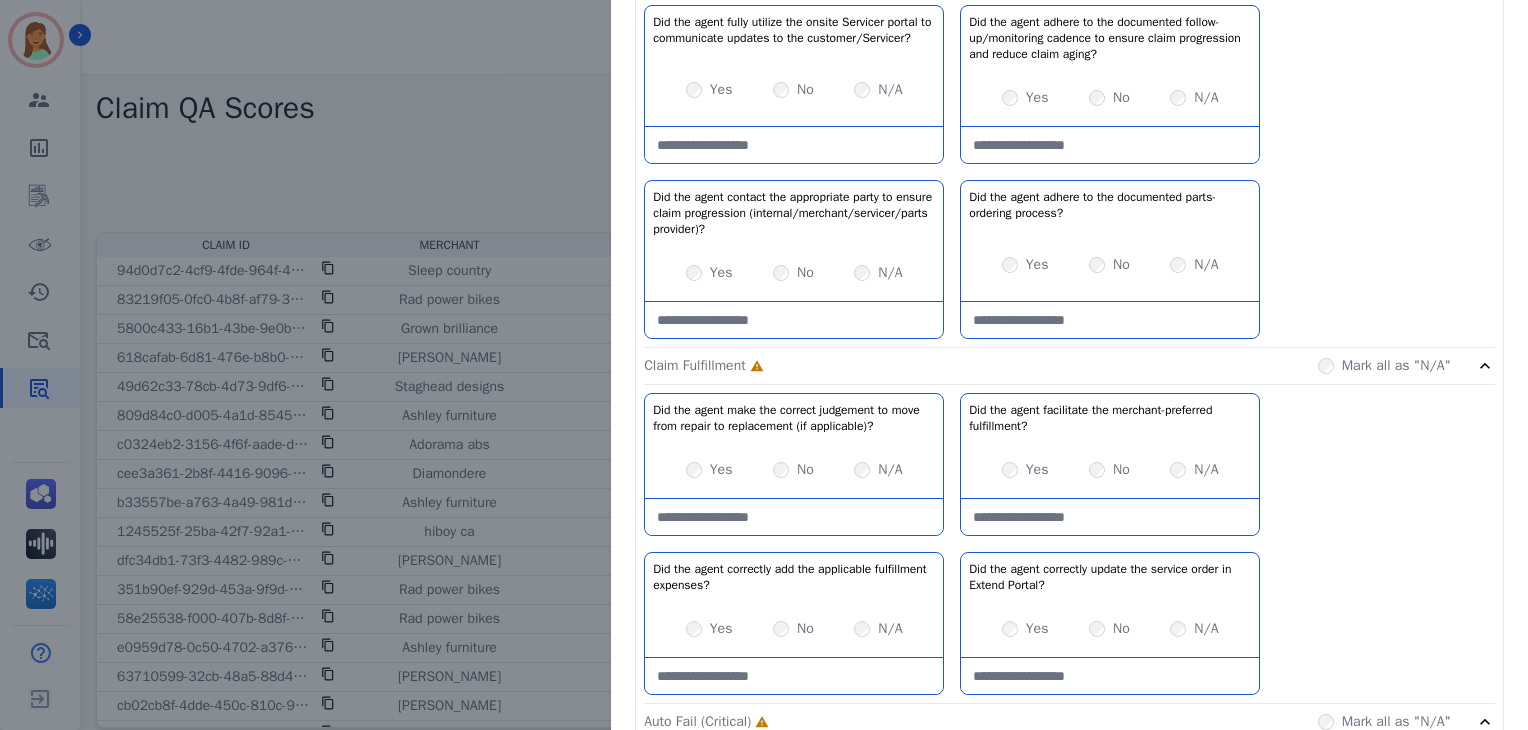 click on "Yes" at bounding box center [709, 273] 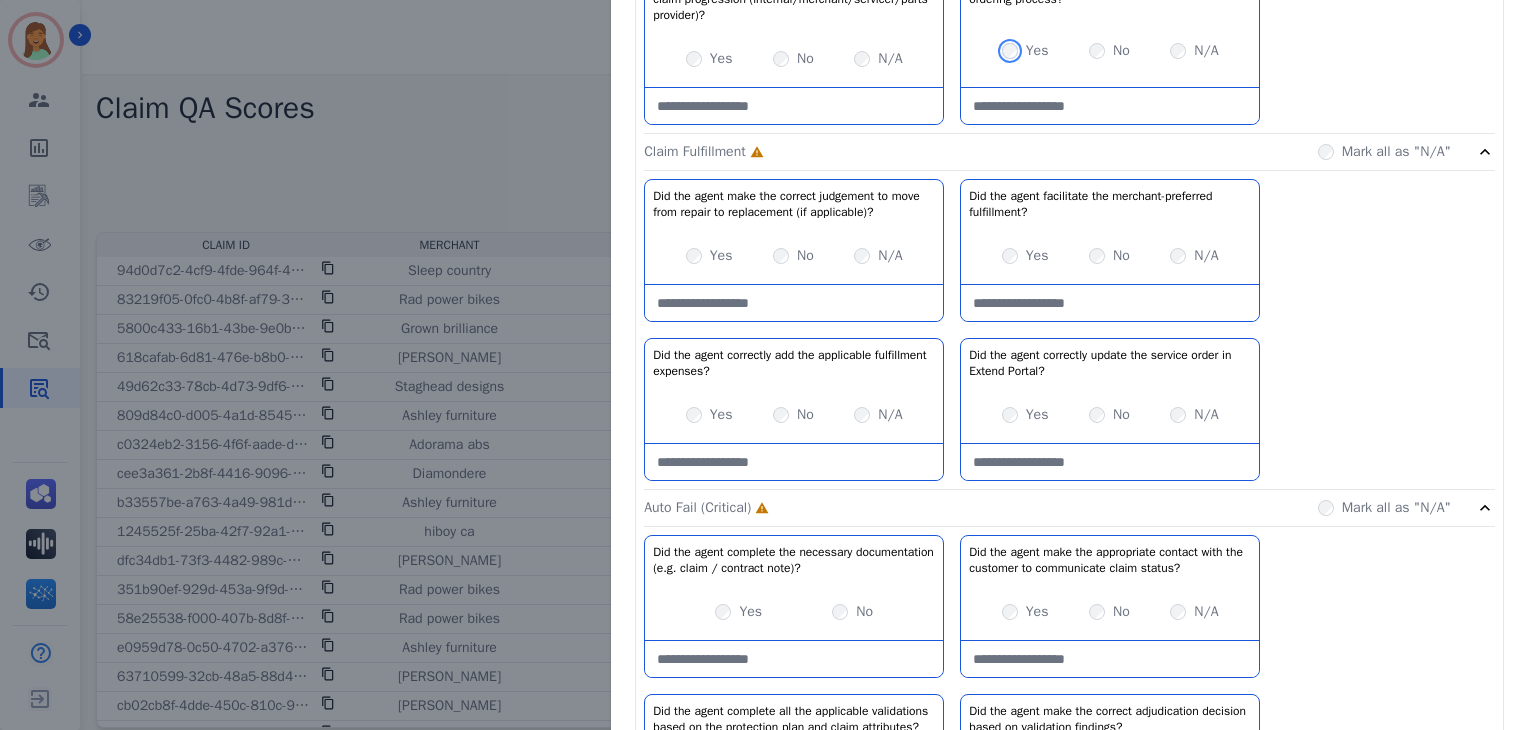 scroll, scrollTop: 1210, scrollLeft: 0, axis: vertical 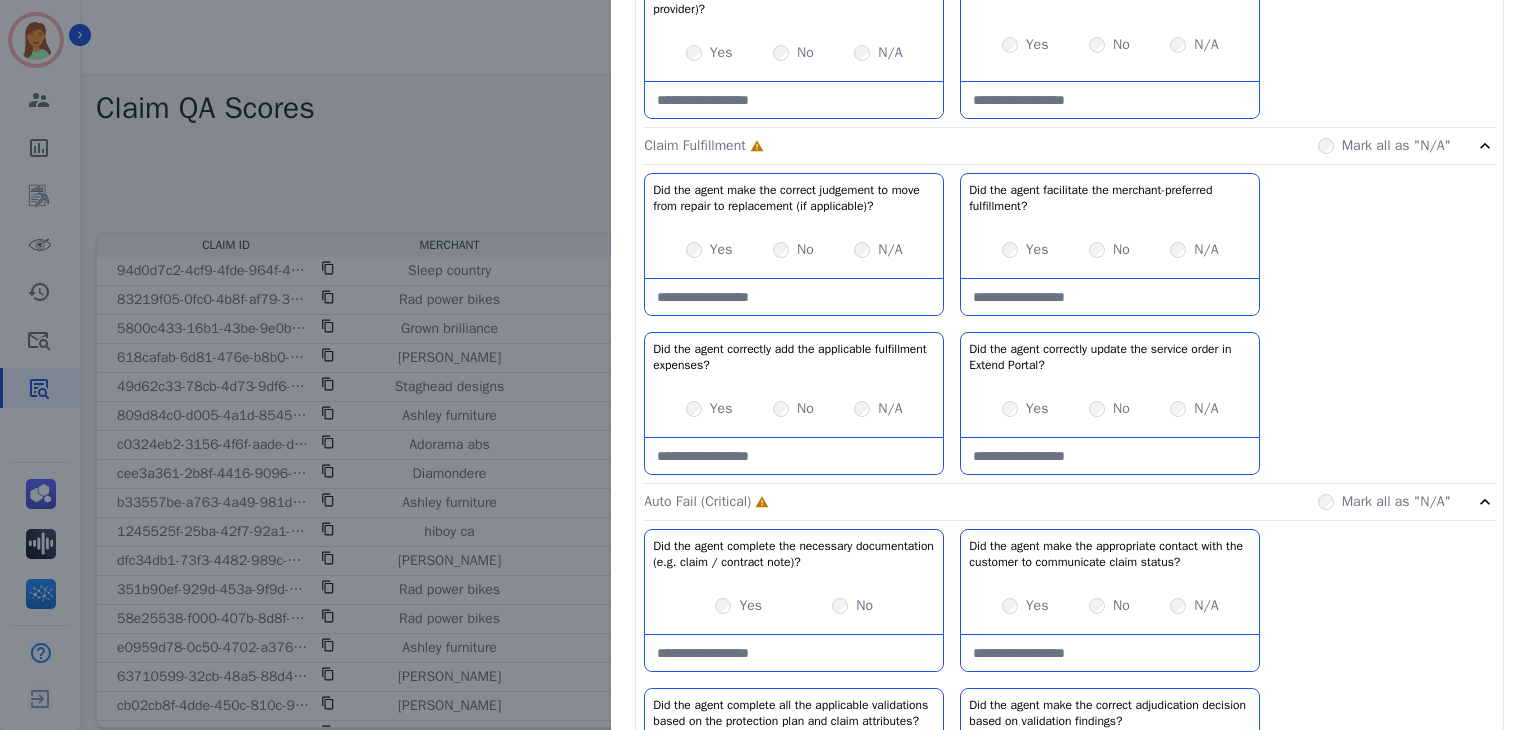click at bounding box center (794, 297) 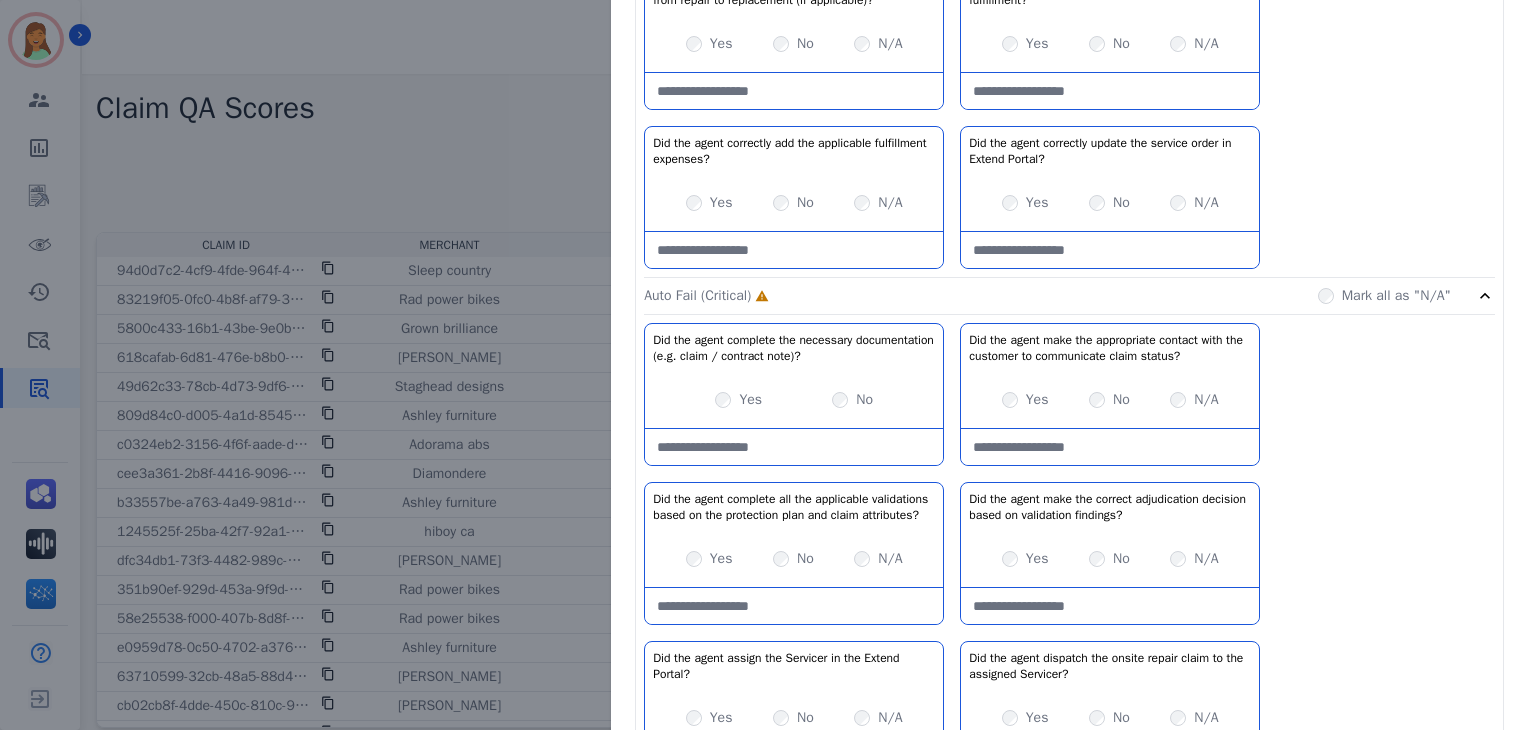 scroll, scrollTop: 1416, scrollLeft: 0, axis: vertical 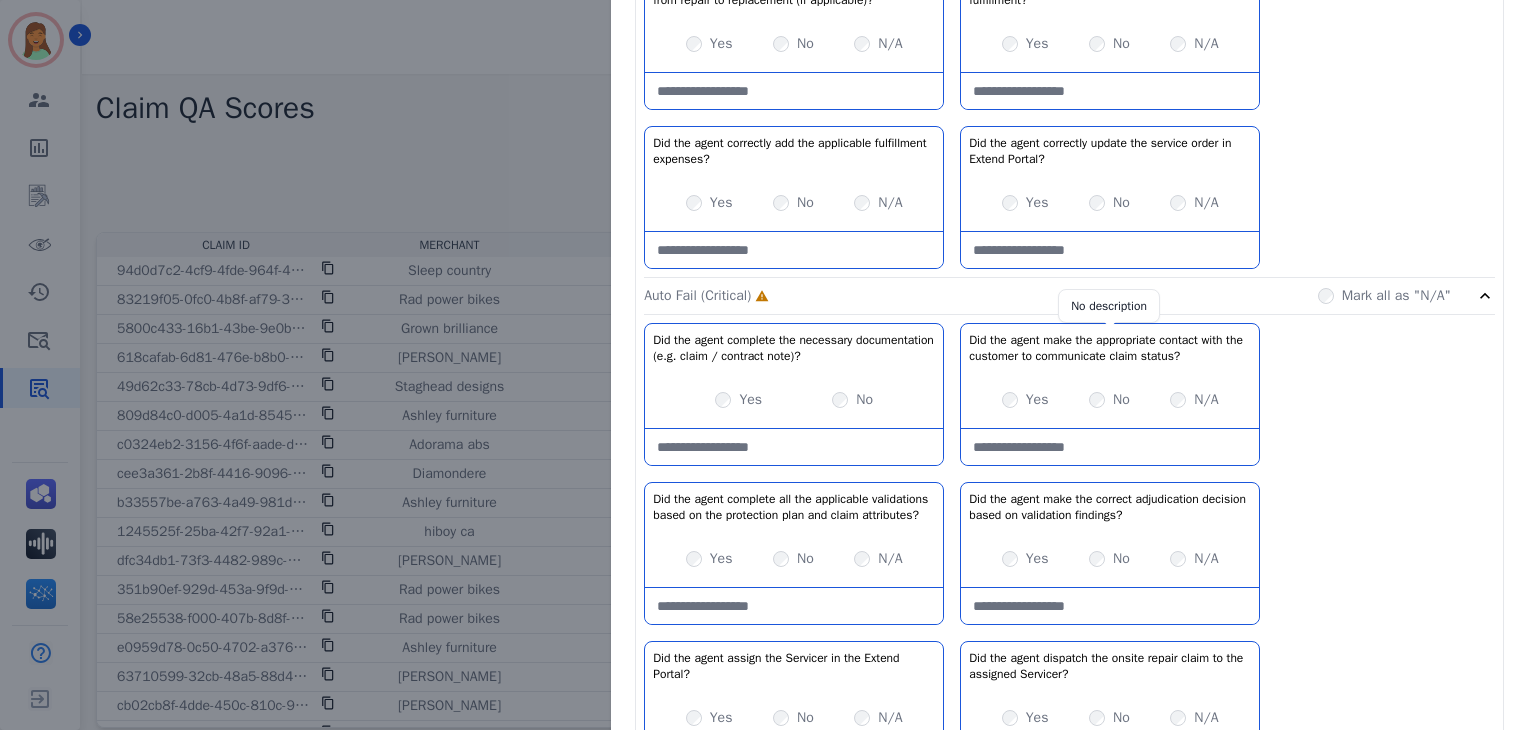 click on "Yes     No     N/A" at bounding box center [1110, 203] 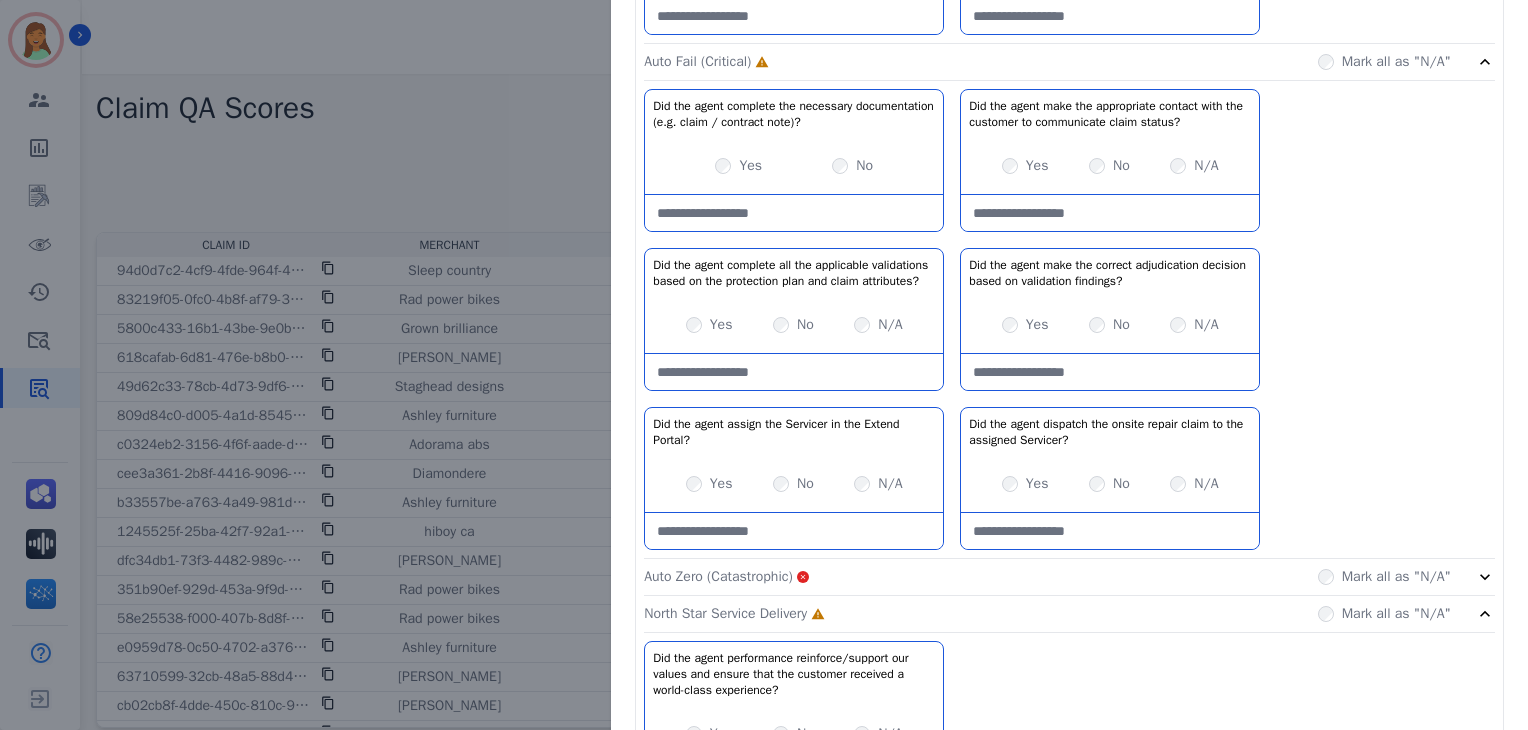 scroll, scrollTop: 1652, scrollLeft: 0, axis: vertical 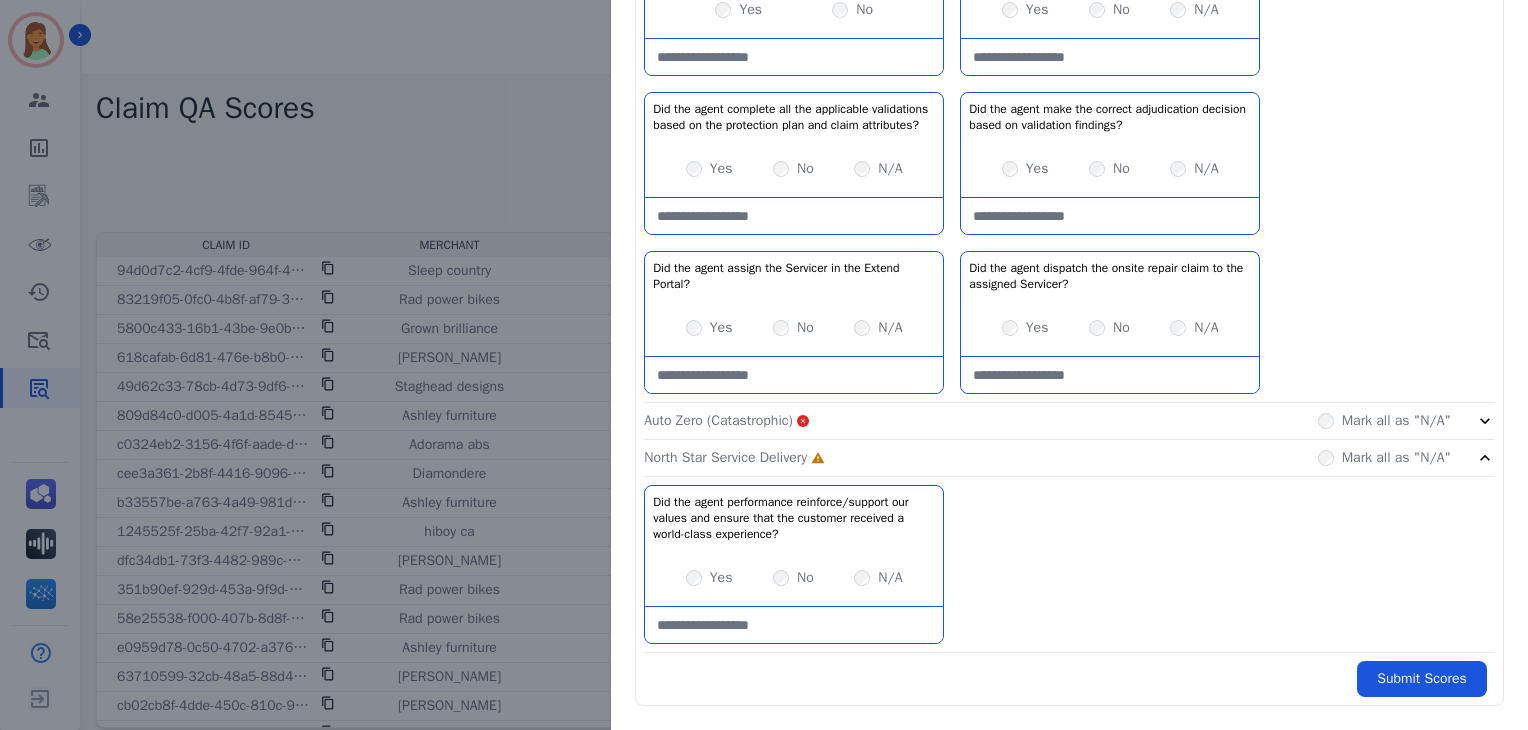 click on "Yes" at bounding box center [721, 169] 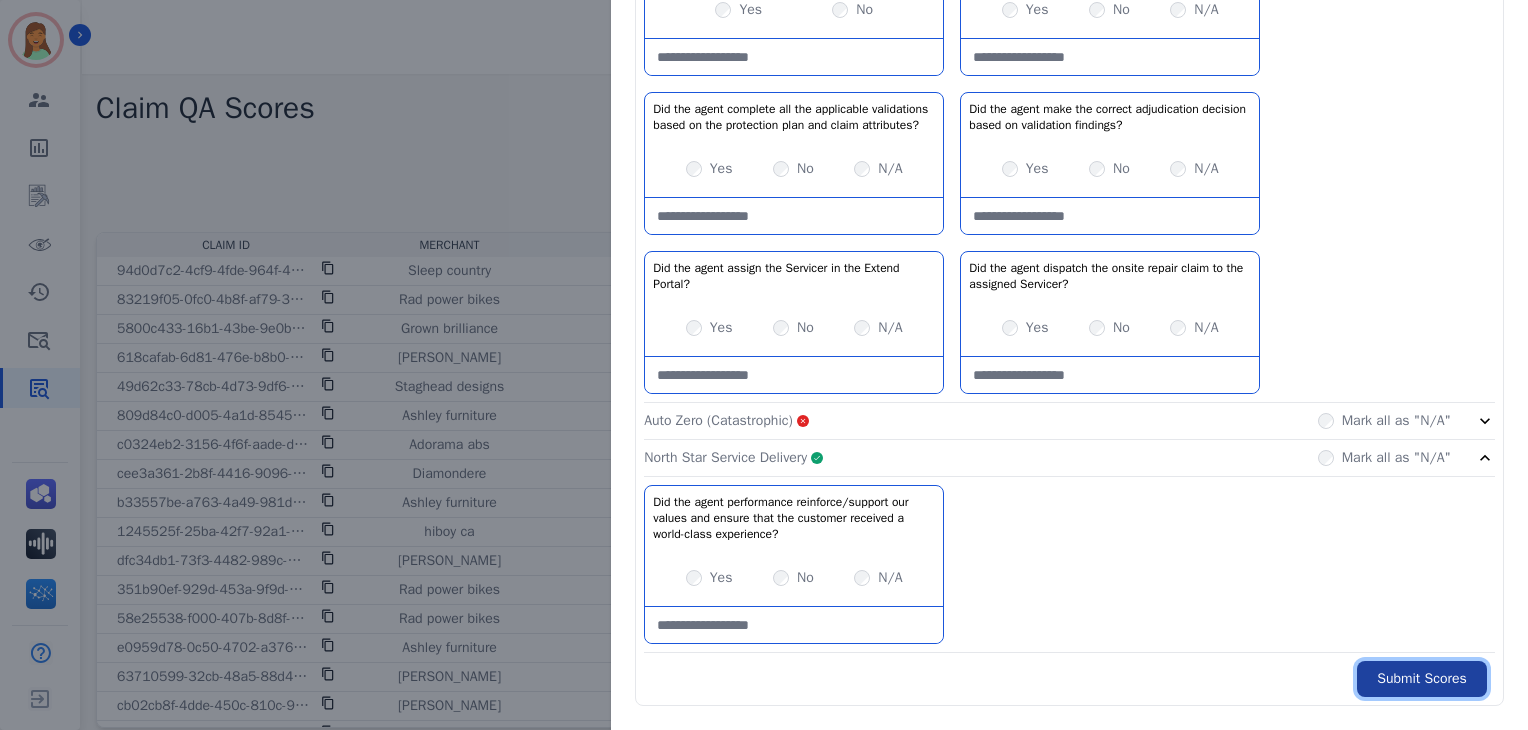 click on "Submit Scores" at bounding box center (1422, 679) 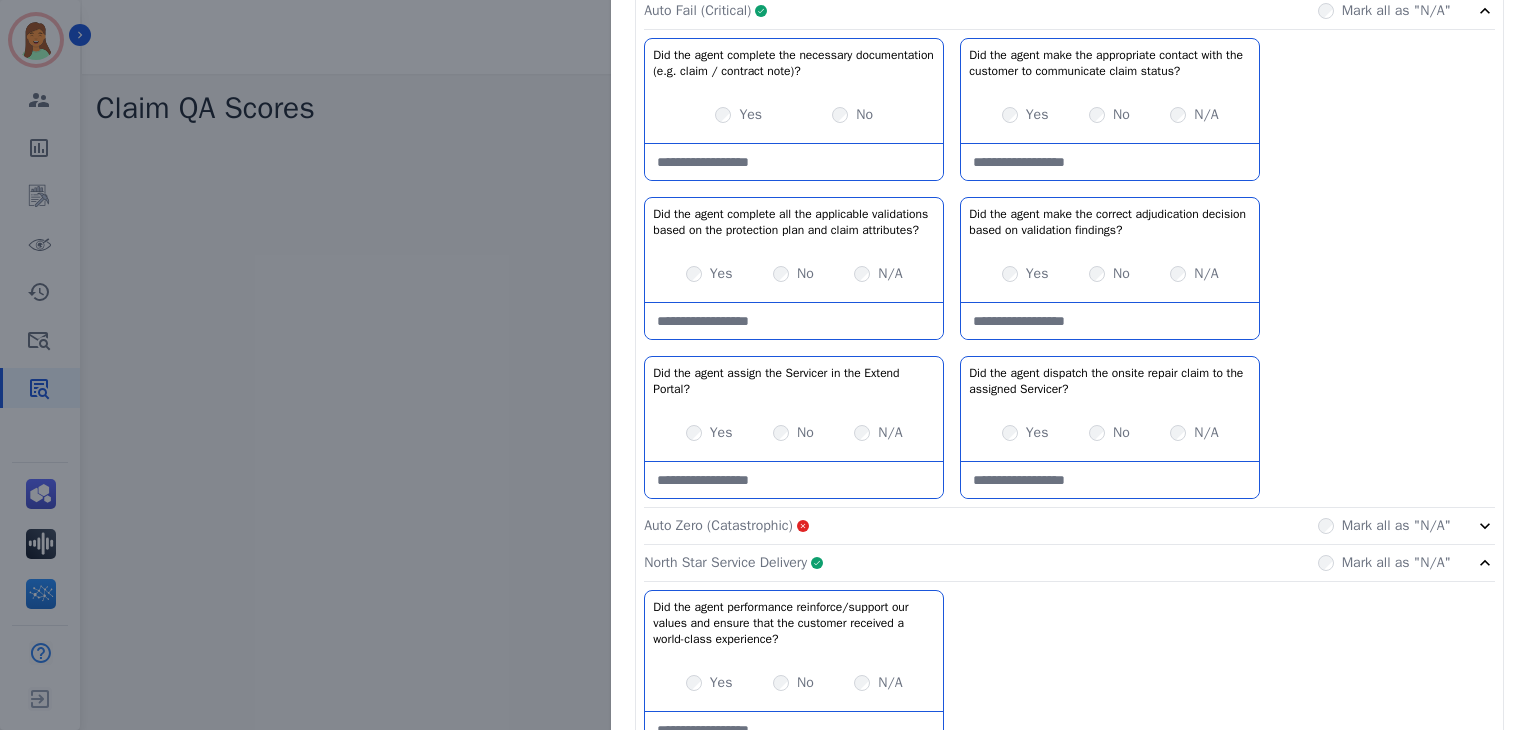 scroll, scrollTop: 1925, scrollLeft: 0, axis: vertical 